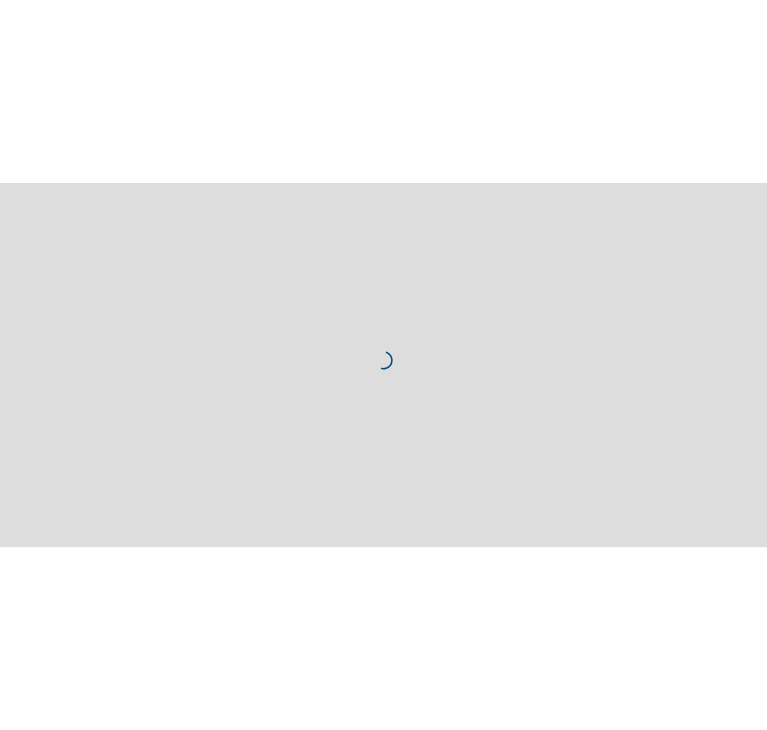 scroll, scrollTop: 0, scrollLeft: 0, axis: both 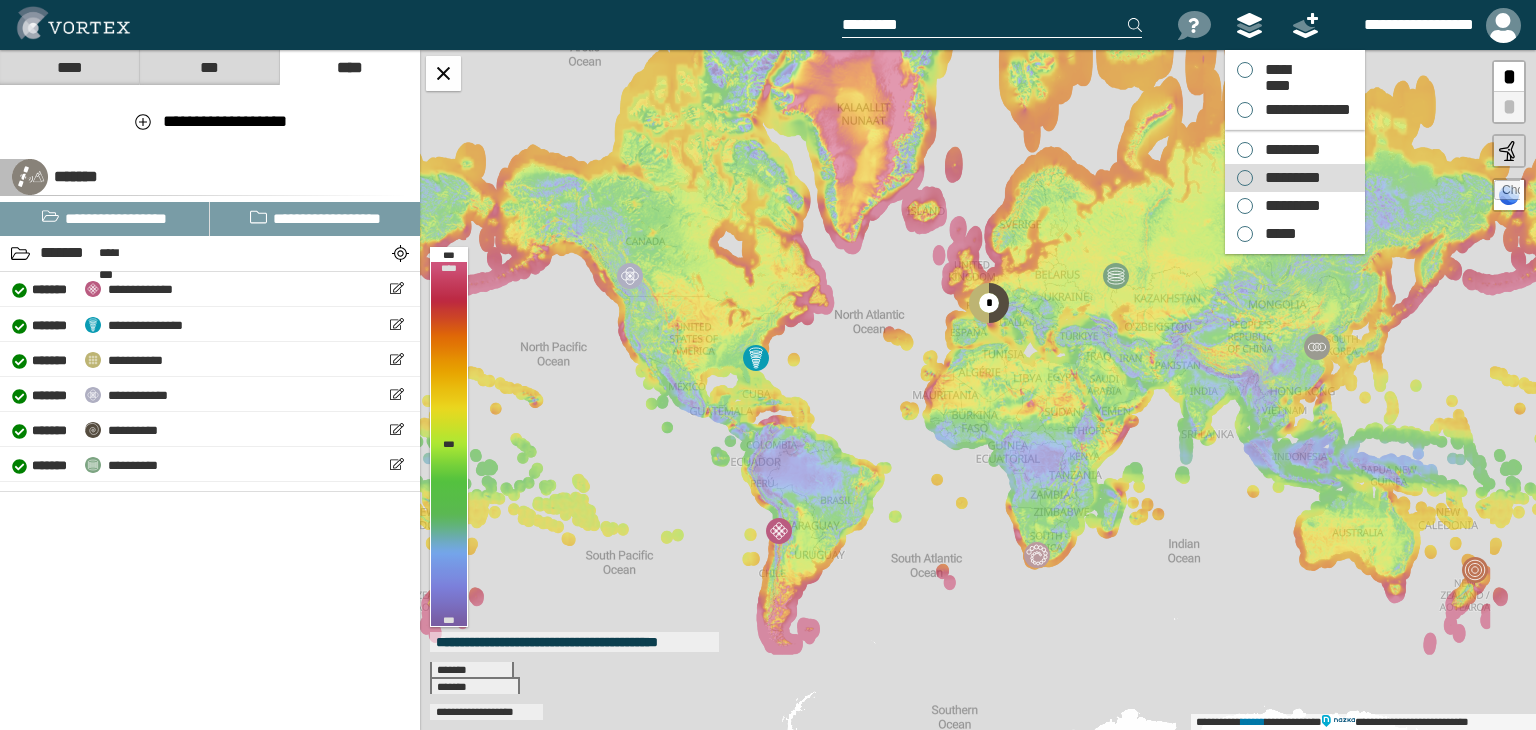 click on "*********" at bounding box center [1288, 178] 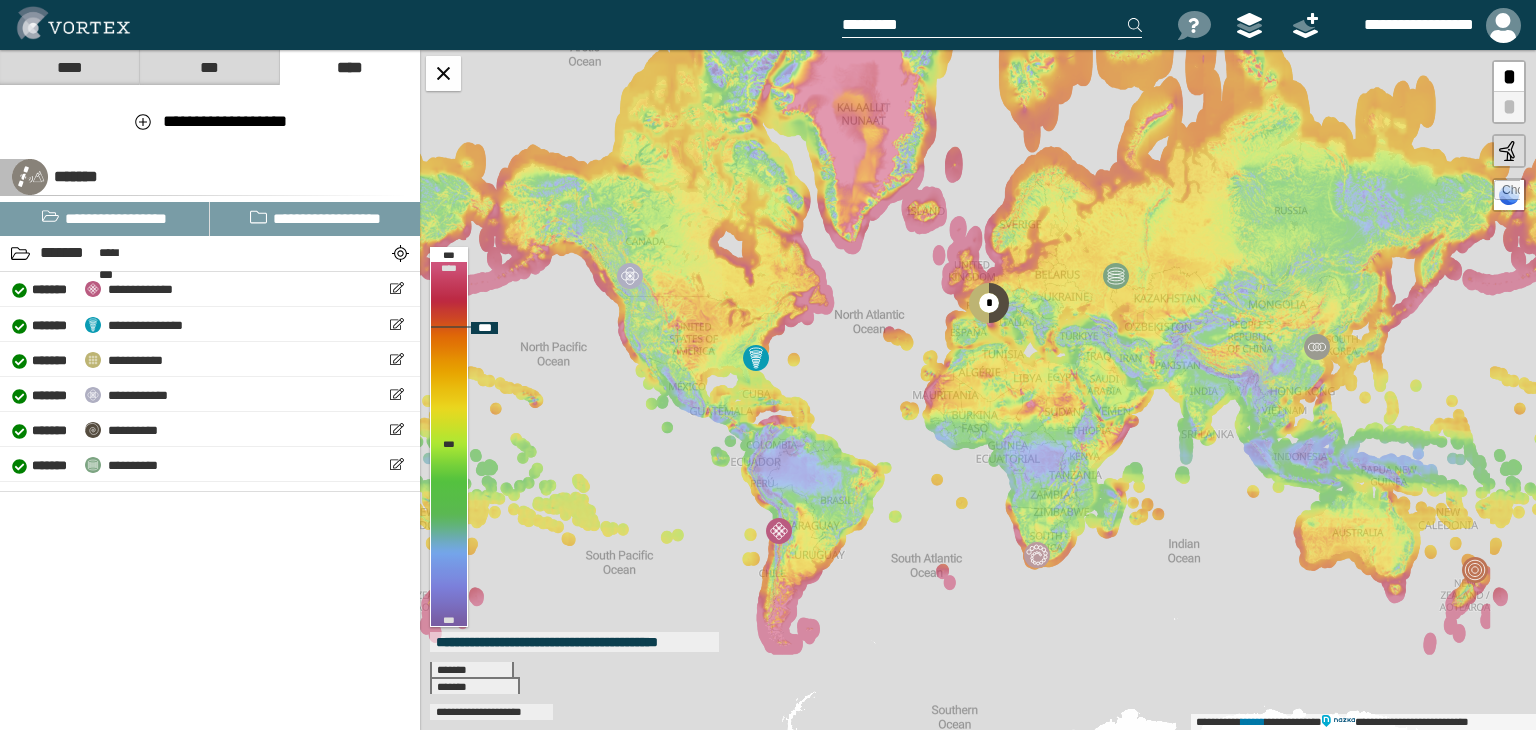 click at bounding box center [1507, 193] 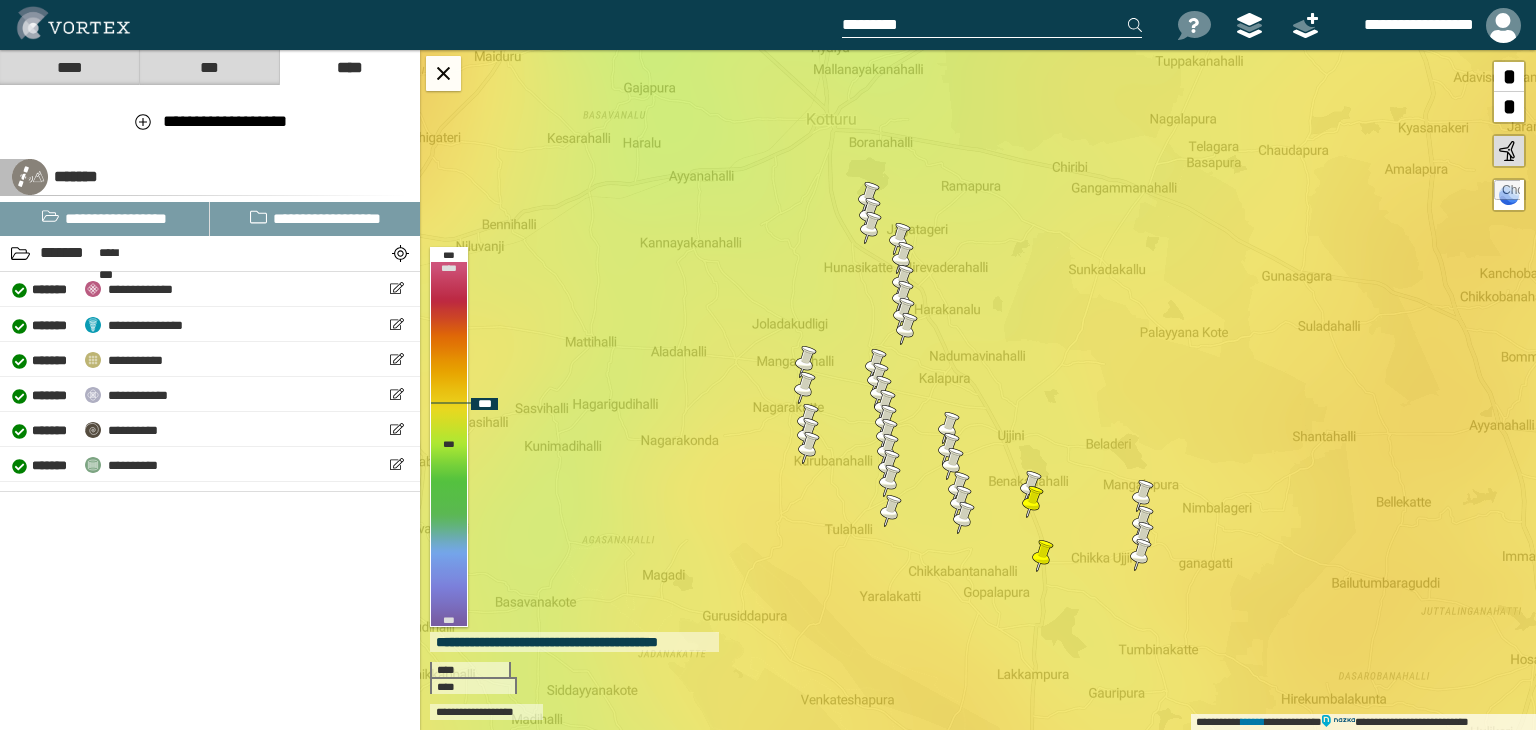 click at bounding box center (1141, 555) 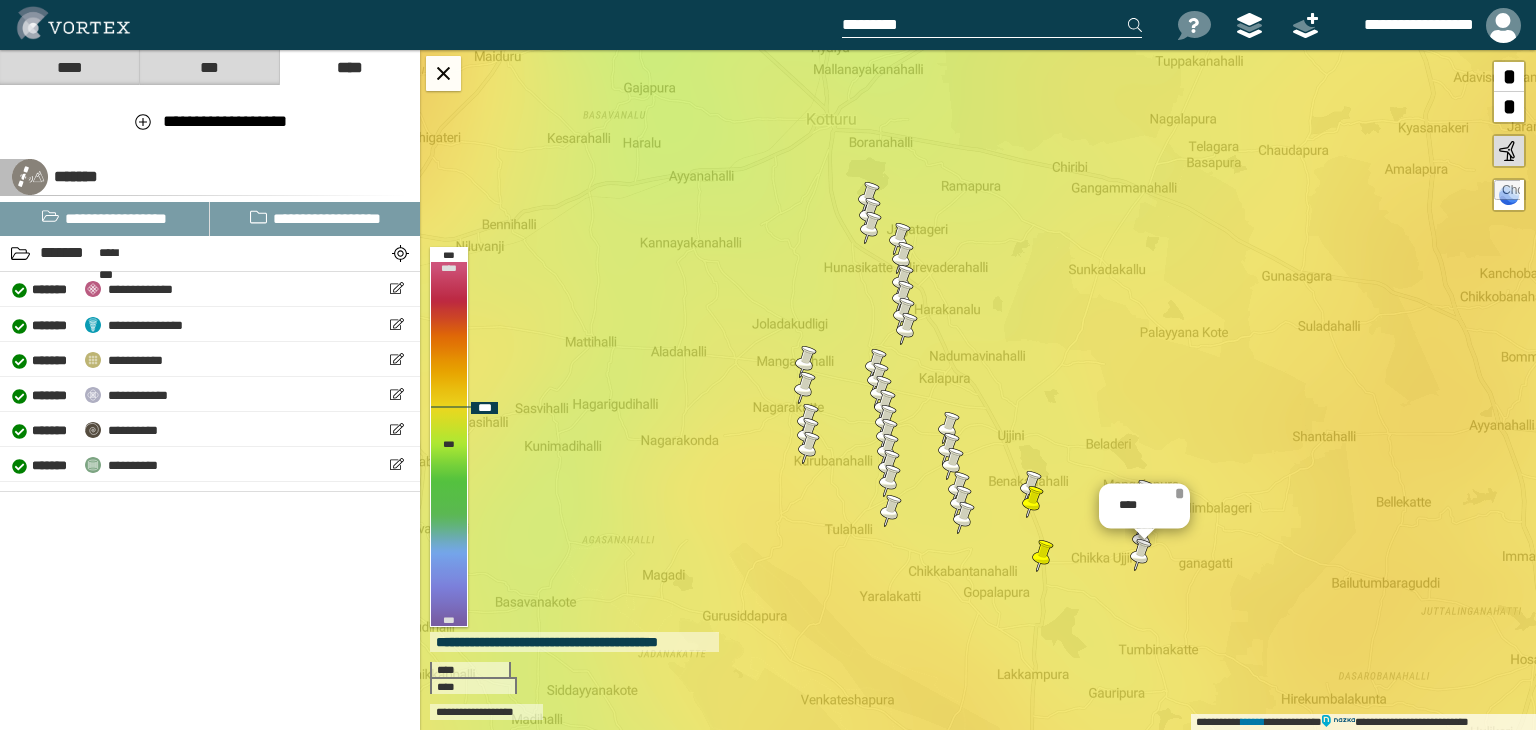 click on "*" at bounding box center (1179, 494) 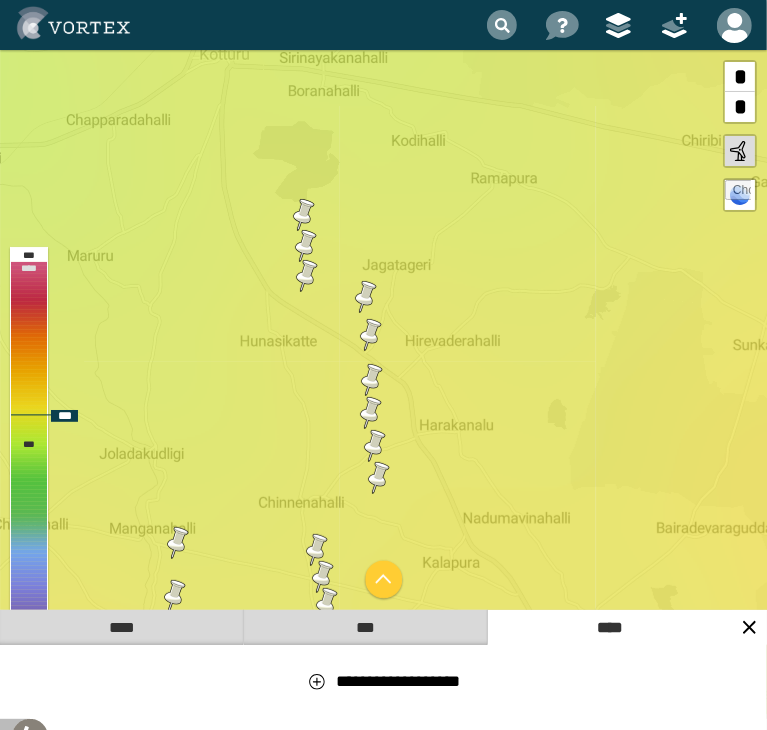 click at bounding box center [371, 335] 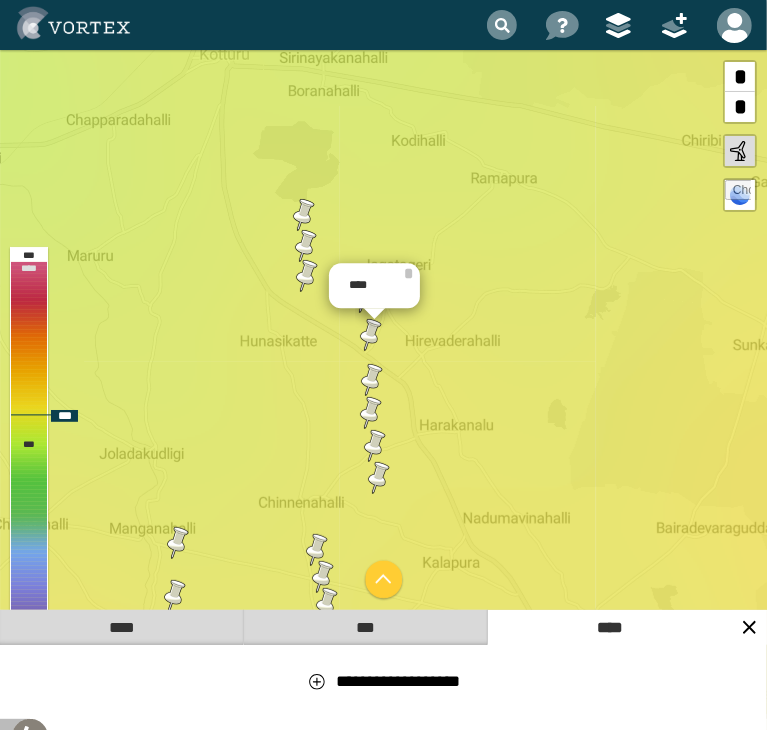 click at bounding box center (371, 335) 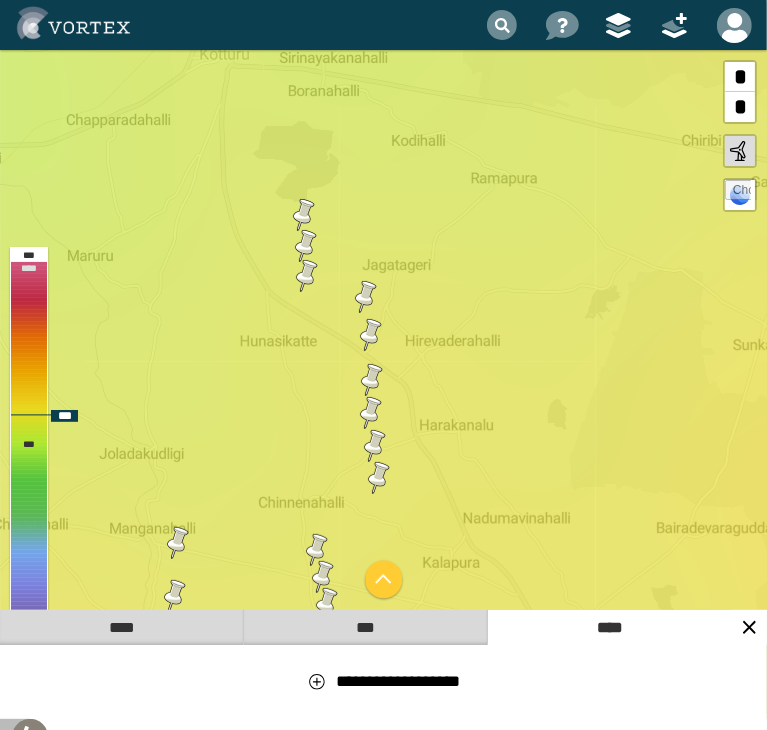click at bounding box center [379, 478] 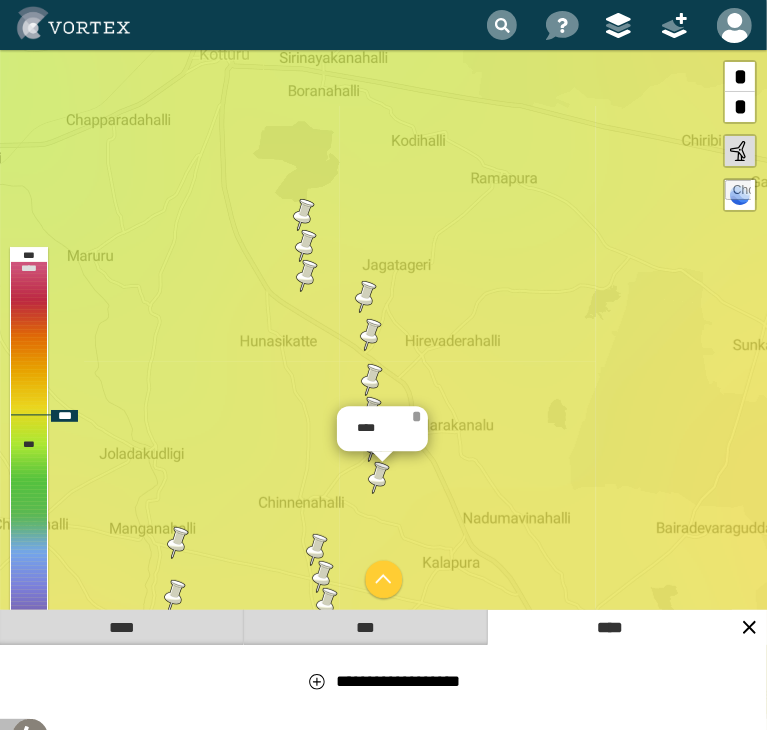 click on "*" at bounding box center [417, 417] 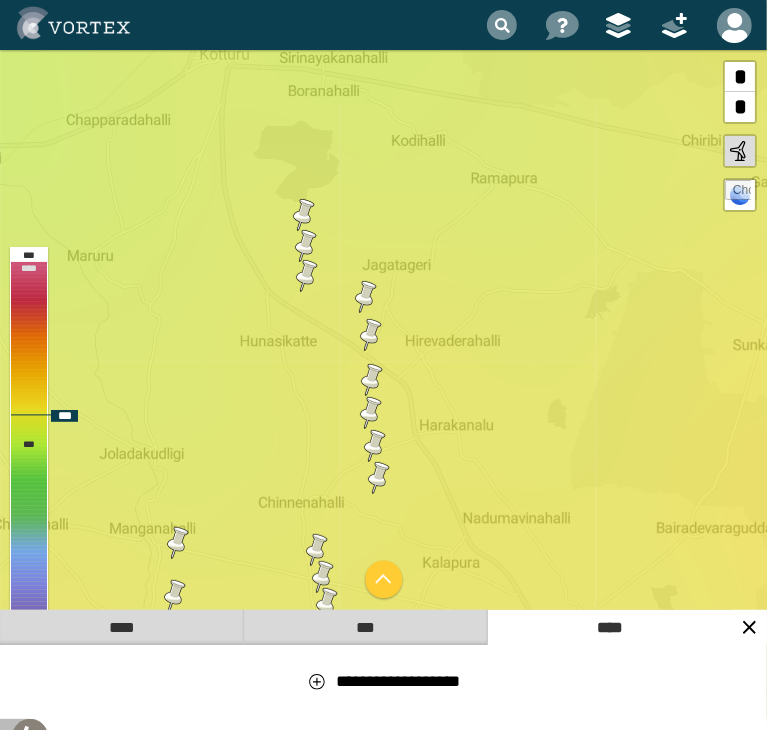 click at bounding box center (371, 335) 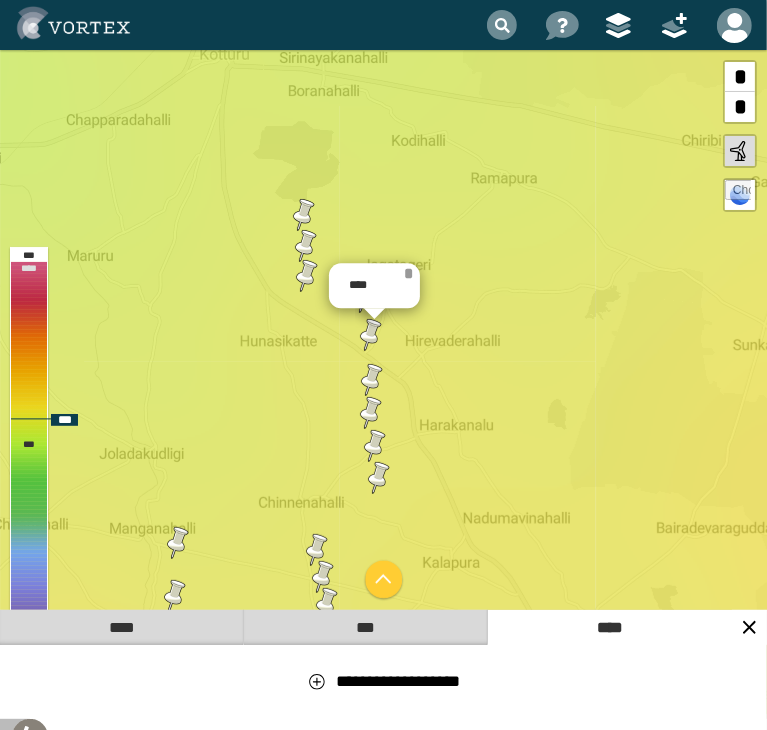 click on "*" at bounding box center (409, 274) 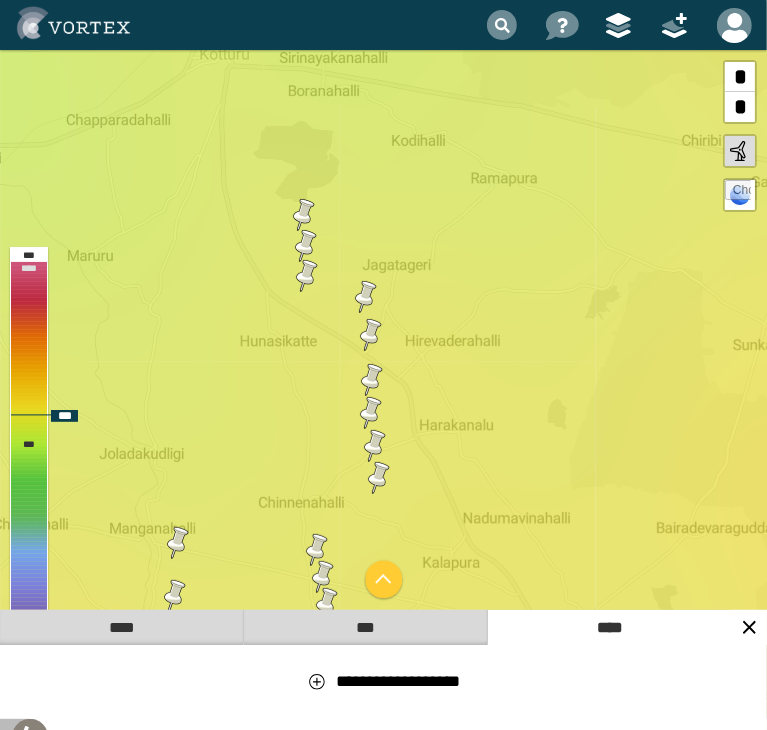 click at bounding box center (379, 478) 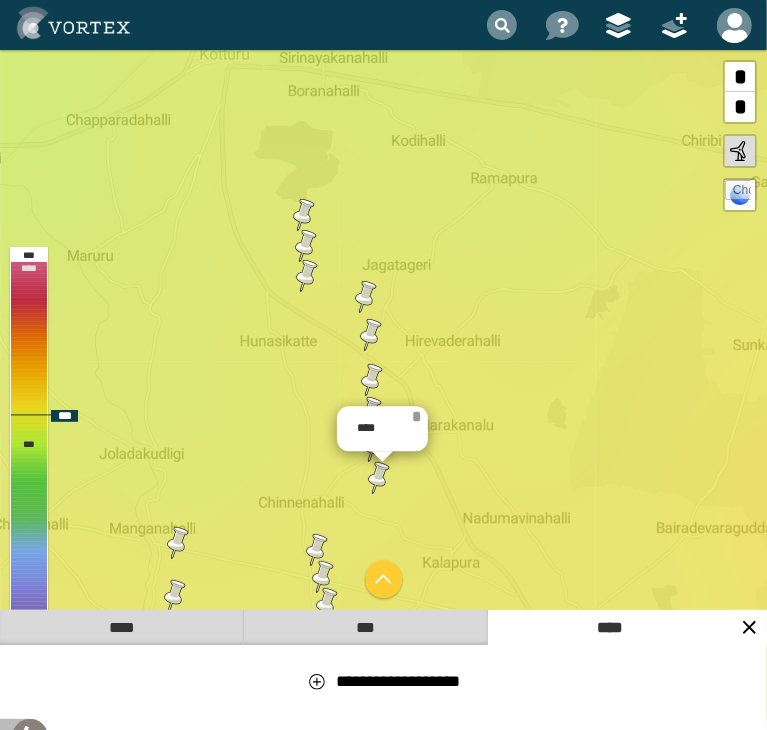 click on "*" at bounding box center [417, 417] 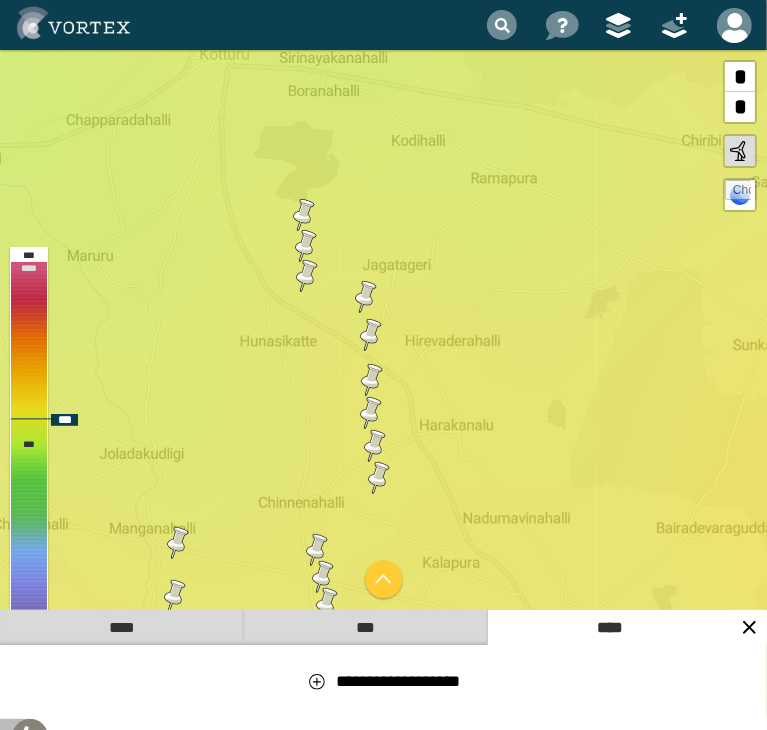 click at bounding box center [366, 297] 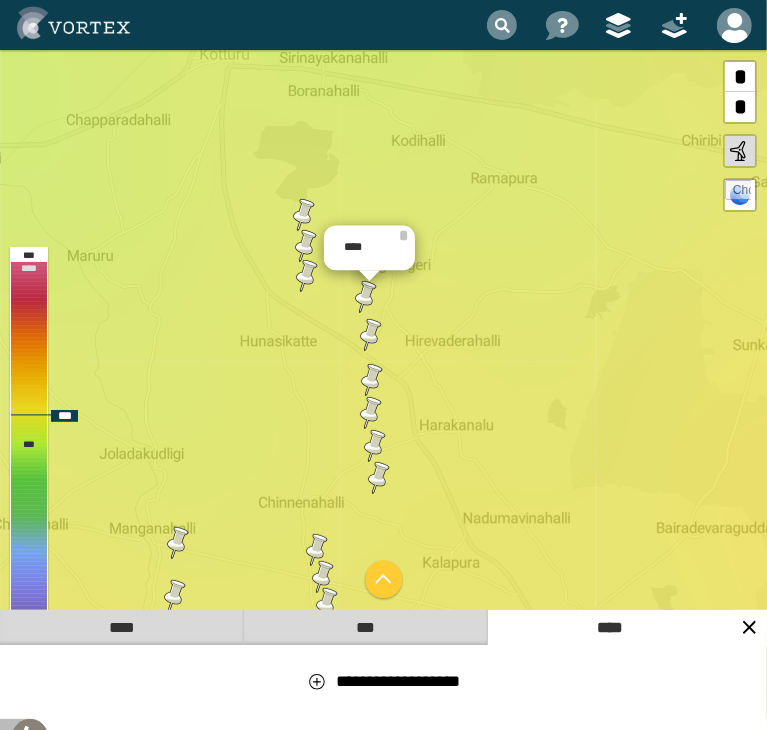 click at bounding box center [371, 335] 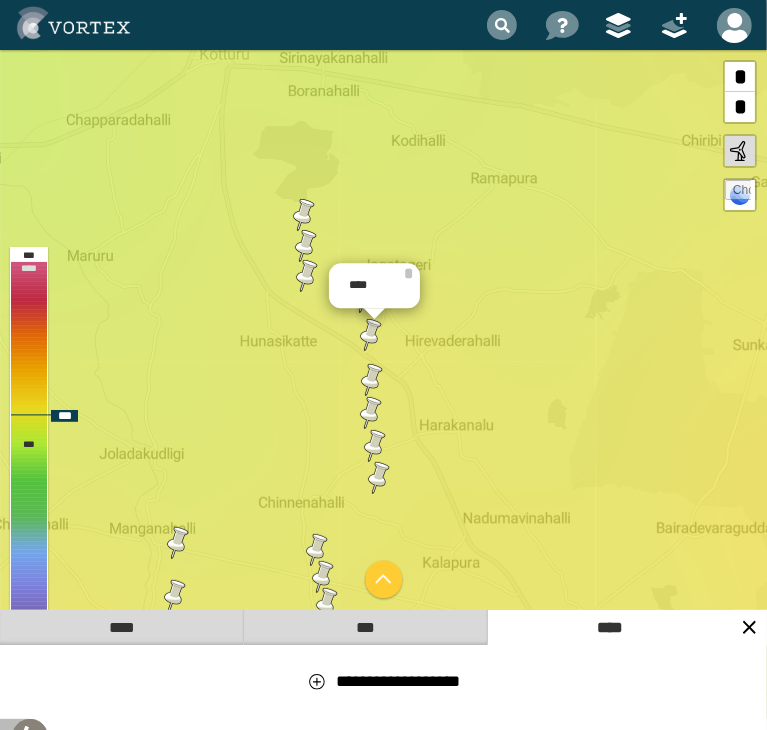 click at bounding box center (372, 380) 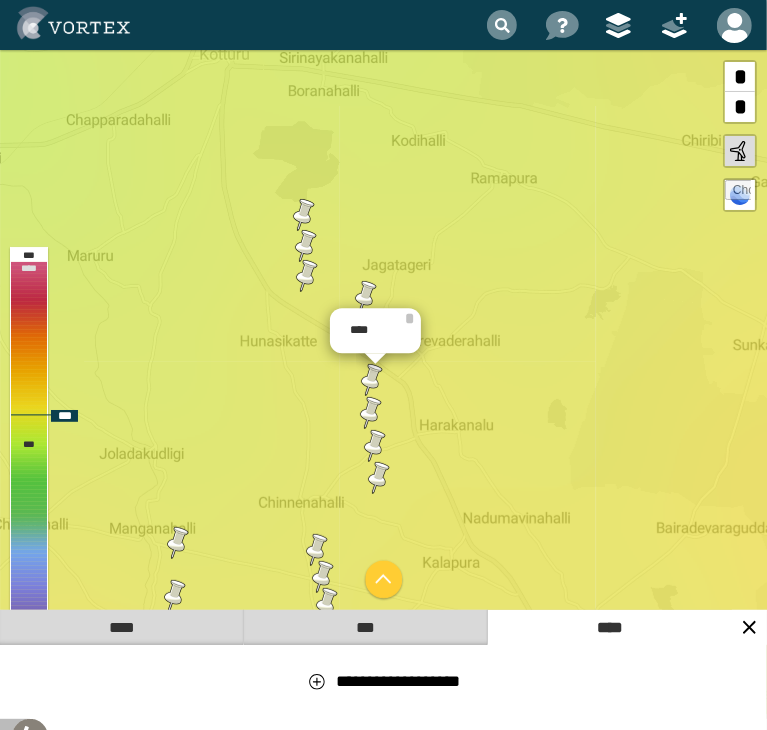 click at bounding box center (371, 413) 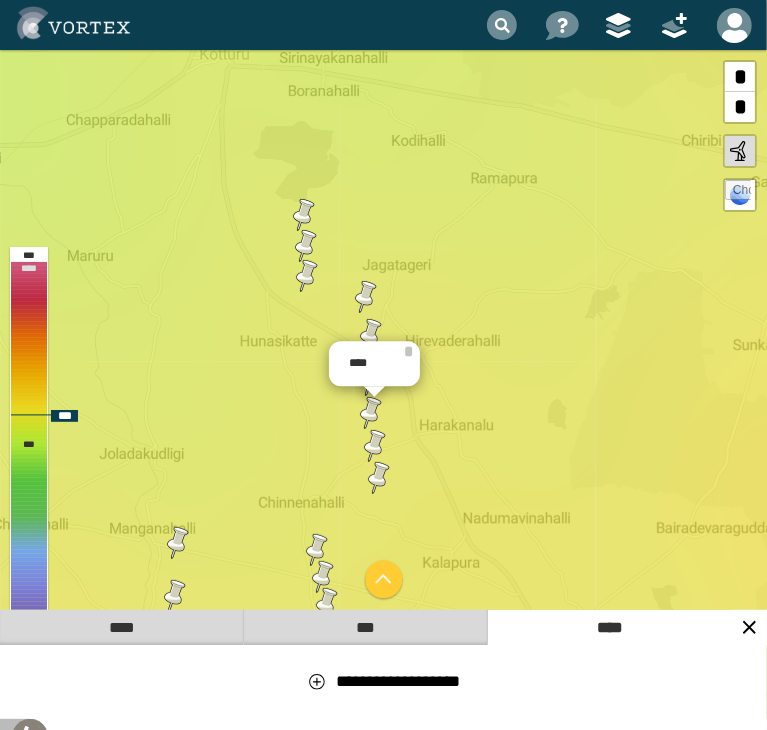 click at bounding box center (375, 446) 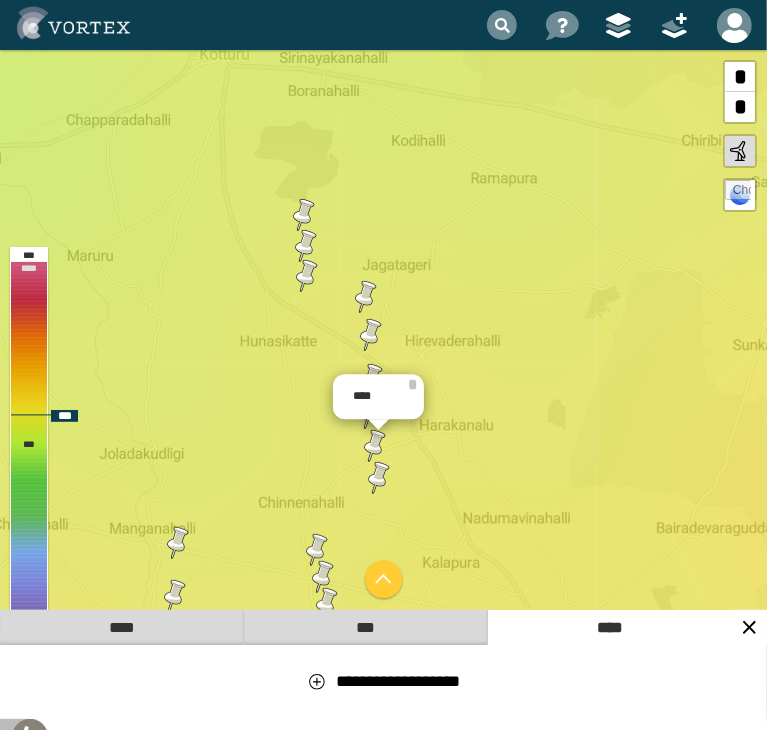 click at bounding box center [379, 478] 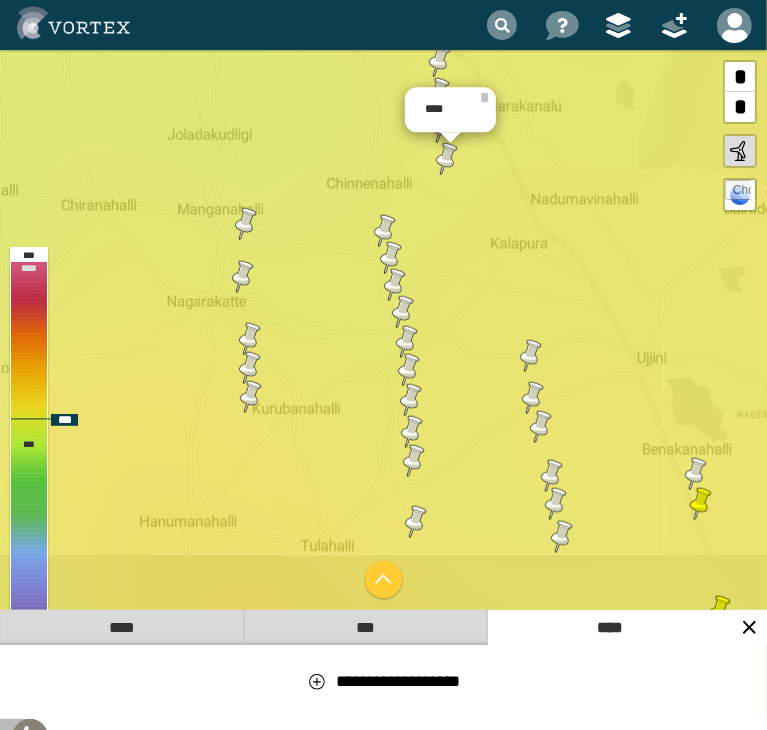 drag, startPoint x: 260, startPoint y: 514, endPoint x: 328, endPoint y: 195, distance: 326.16714 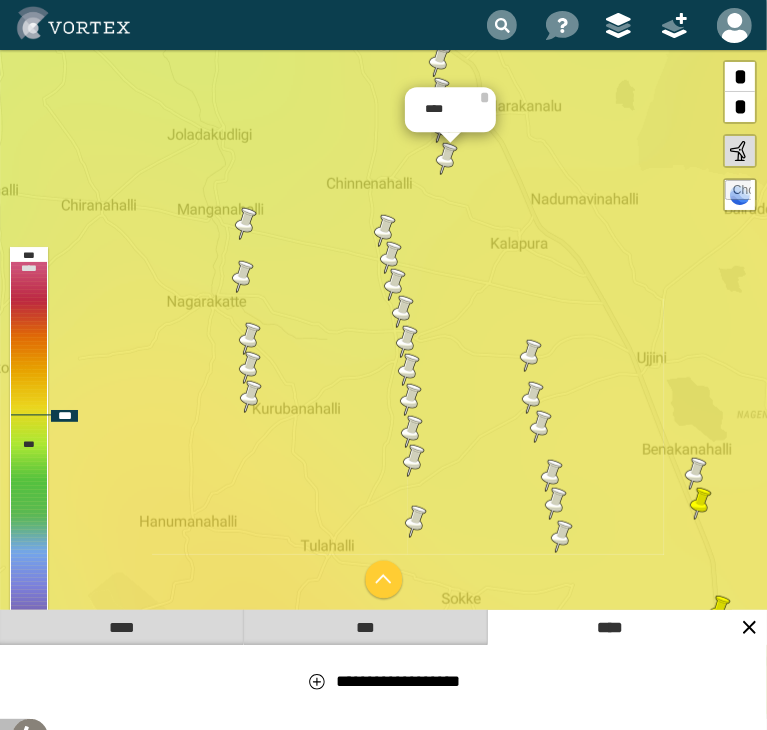click at bounding box center [385, 231] 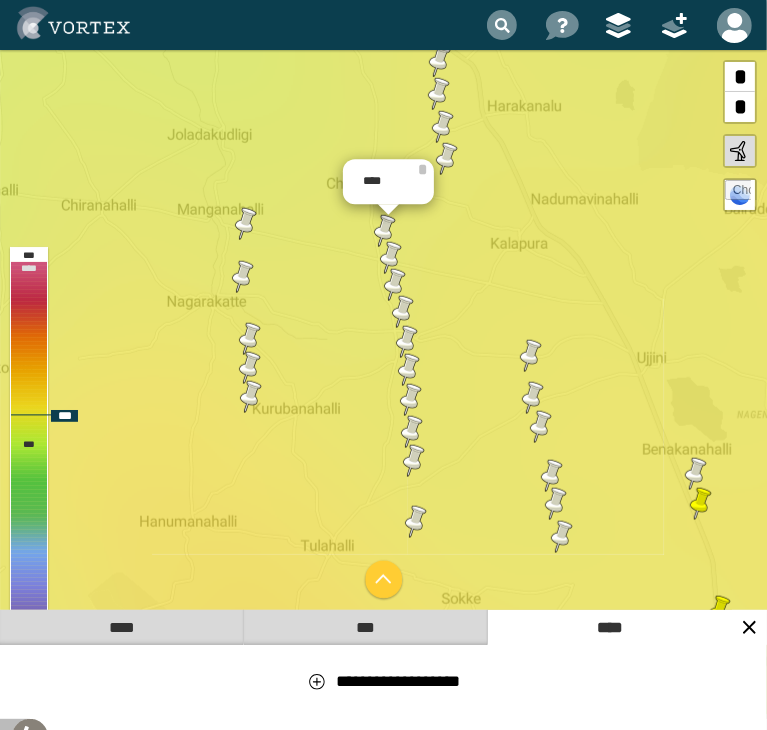 click at bounding box center (391, 258) 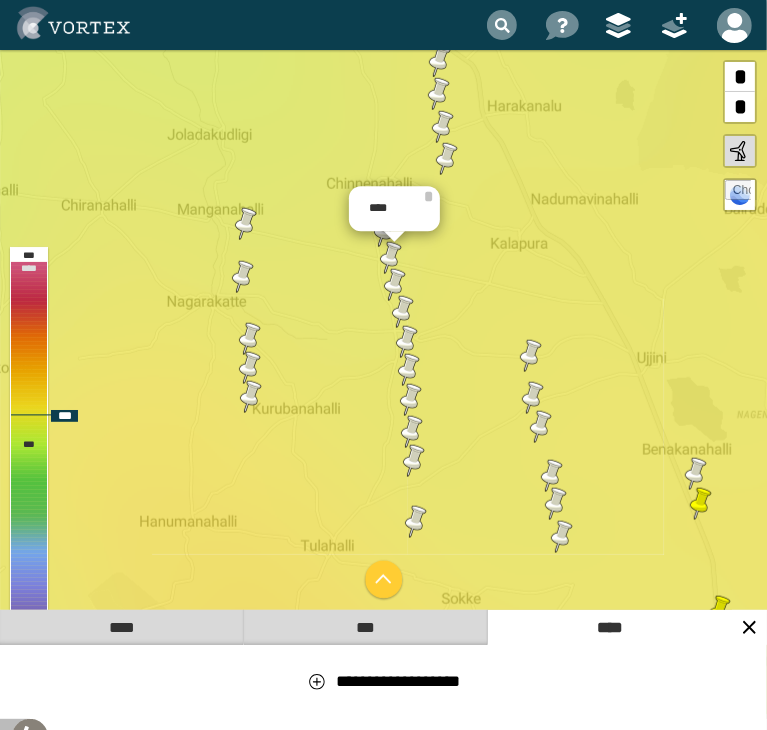 click at bounding box center (395, 285) 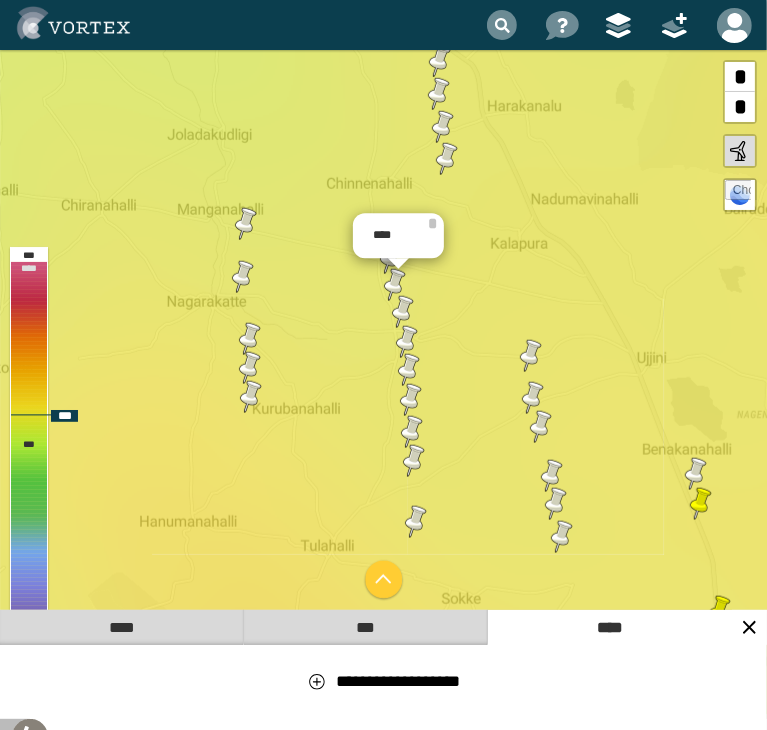 click at bounding box center (403, 312) 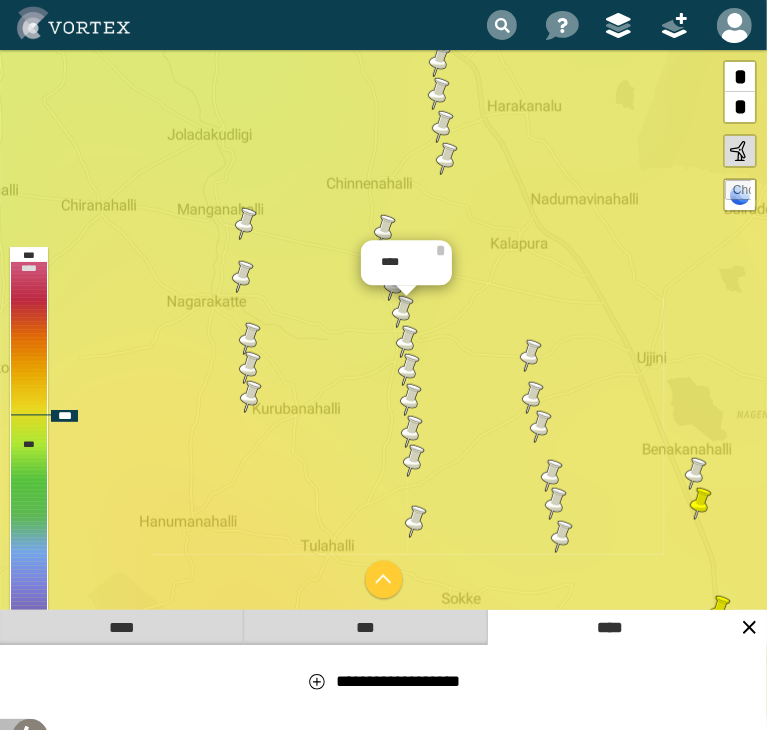 click at bounding box center [407, 342] 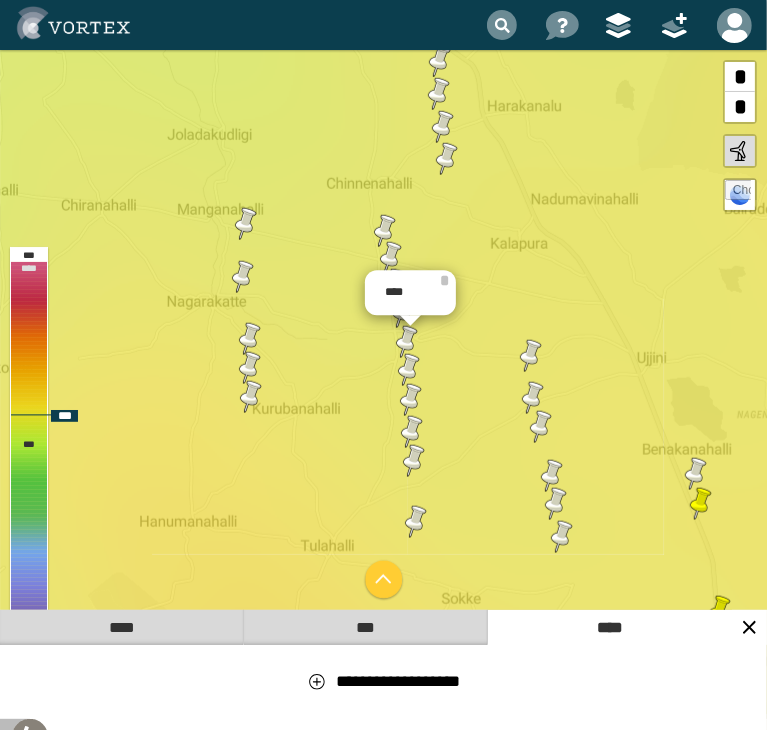 click at bounding box center [409, 370] 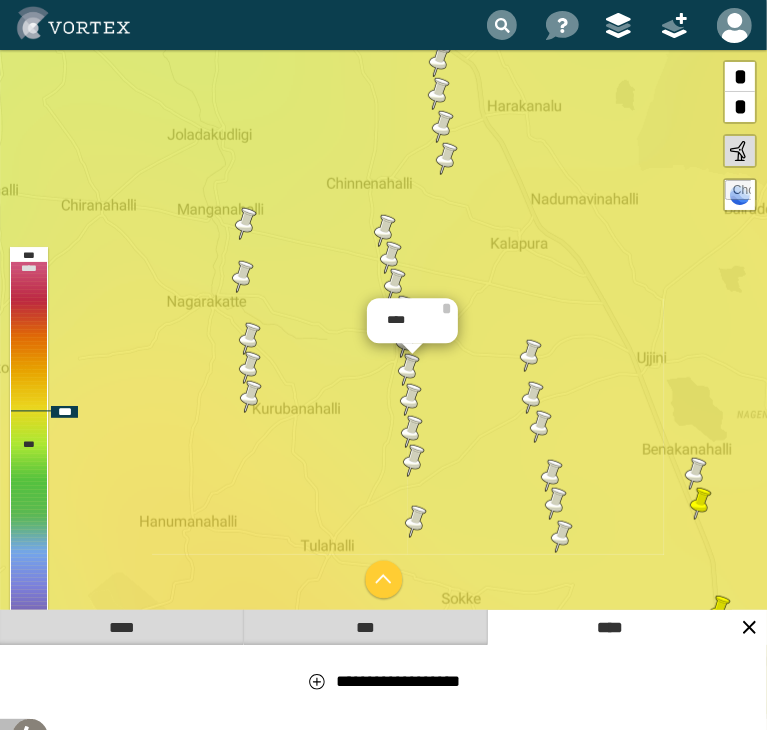 click at bounding box center [411, 400] 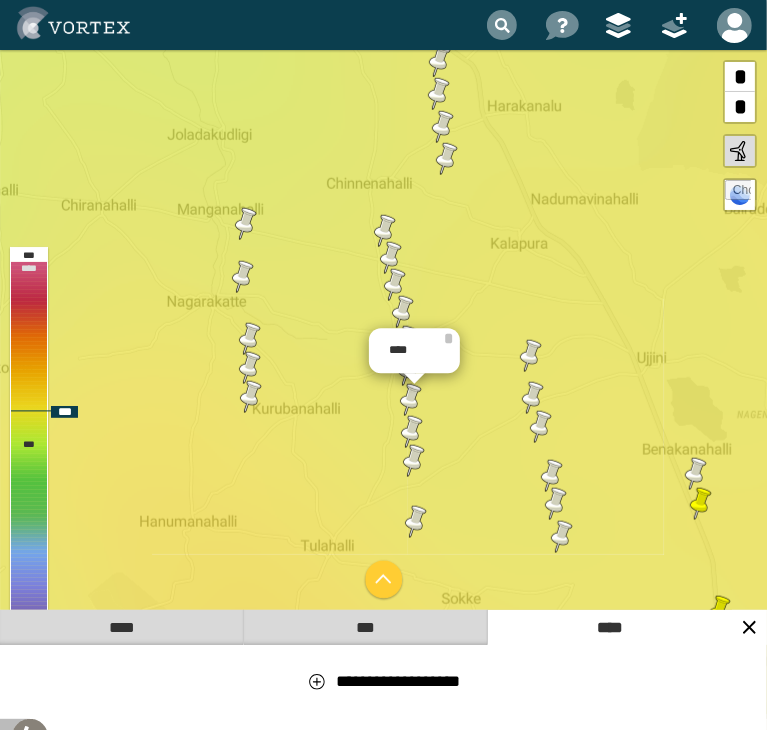 click at bounding box center (412, 432) 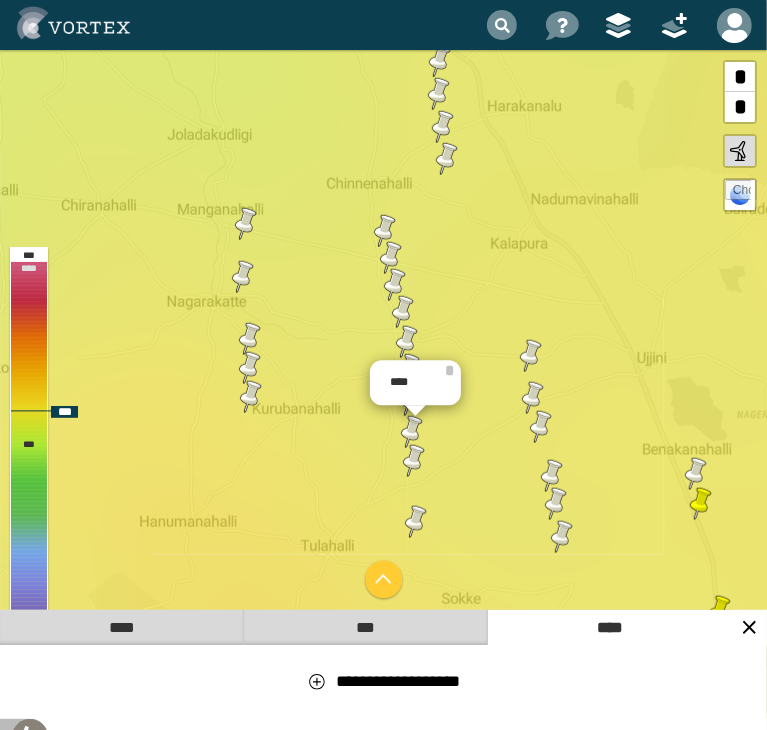 click at bounding box center (414, 461) 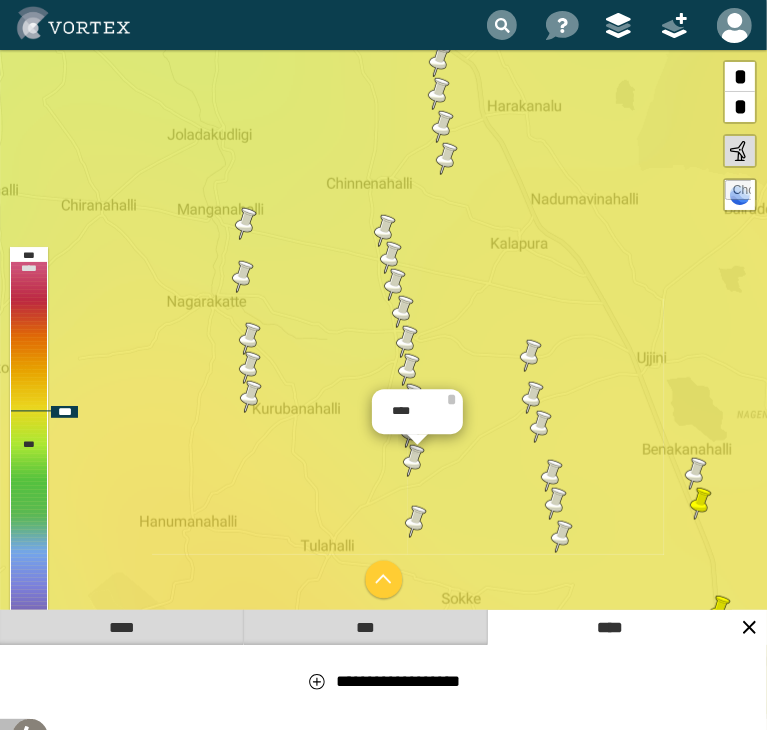 click at bounding box center (416, 522) 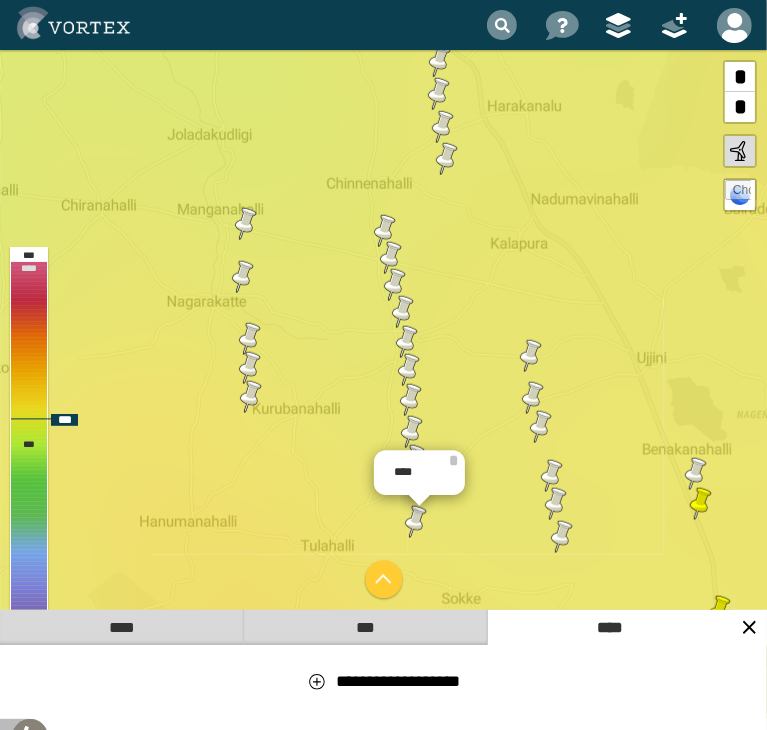 click at bounding box center (246, 224) 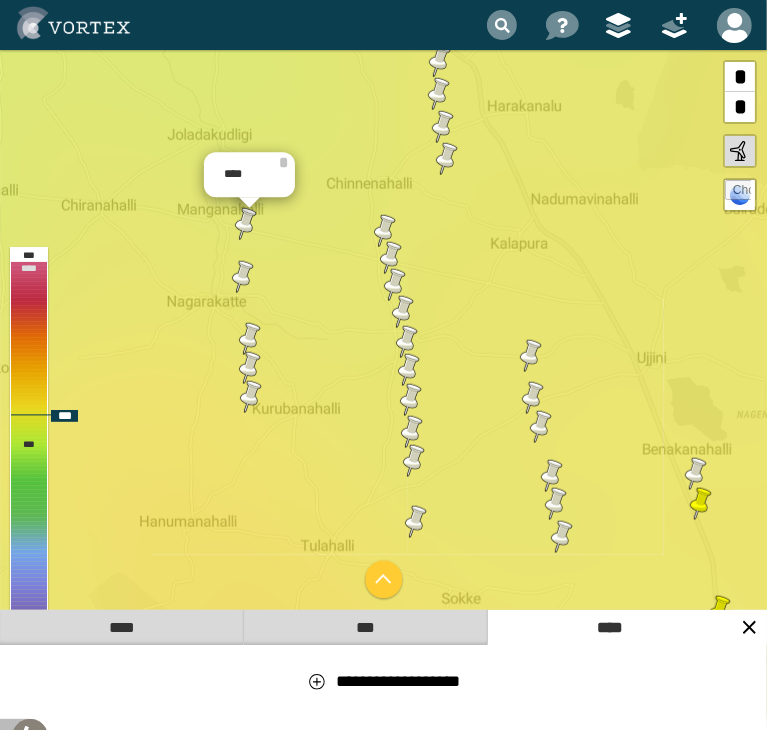 click at bounding box center [243, 277] 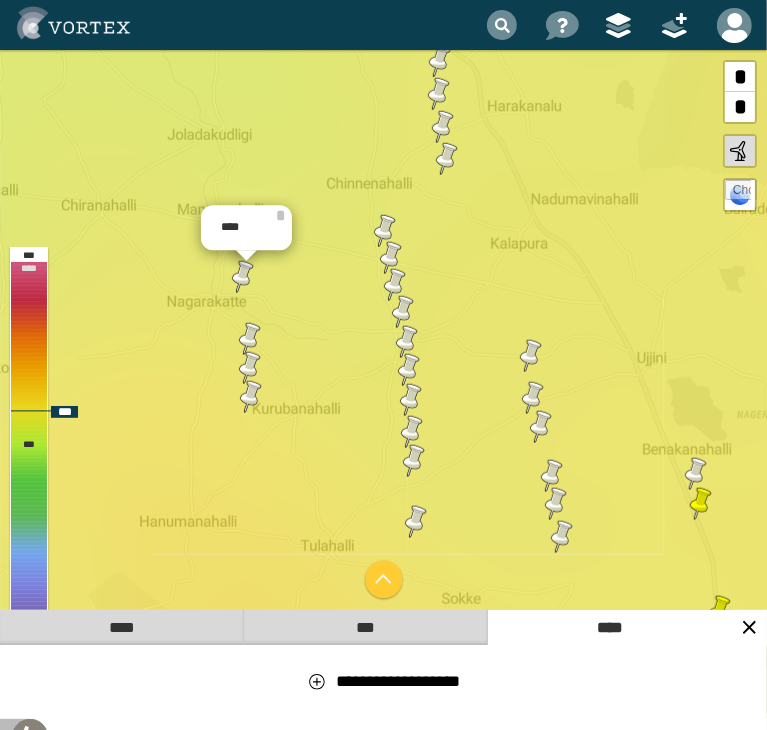 click at bounding box center (250, 339) 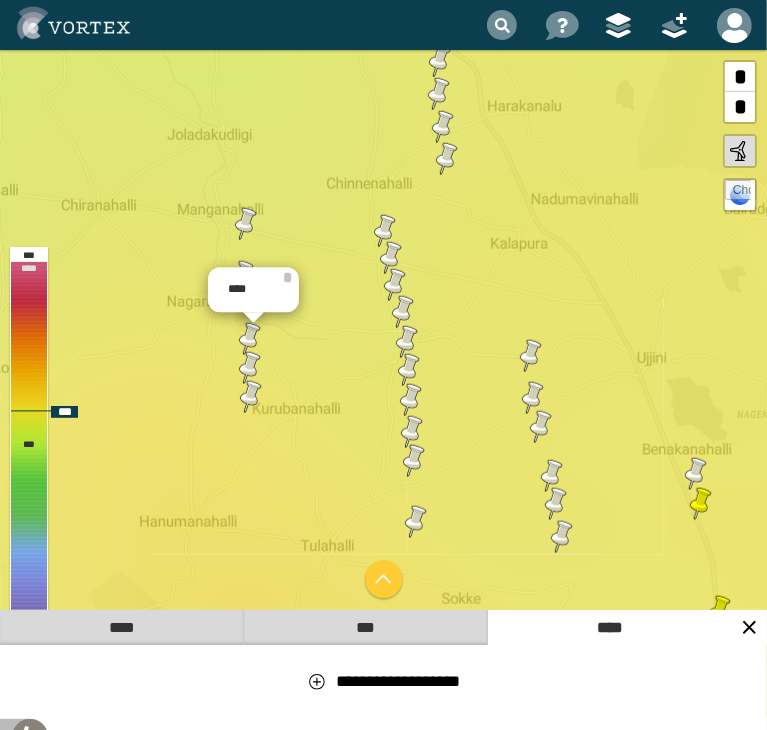 click at bounding box center [250, 368] 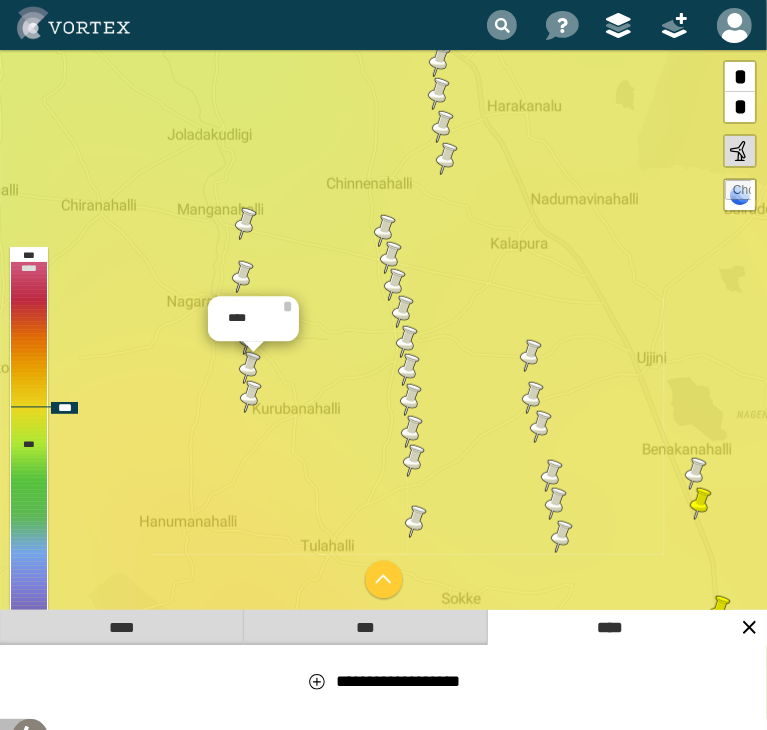click at bounding box center (251, 397) 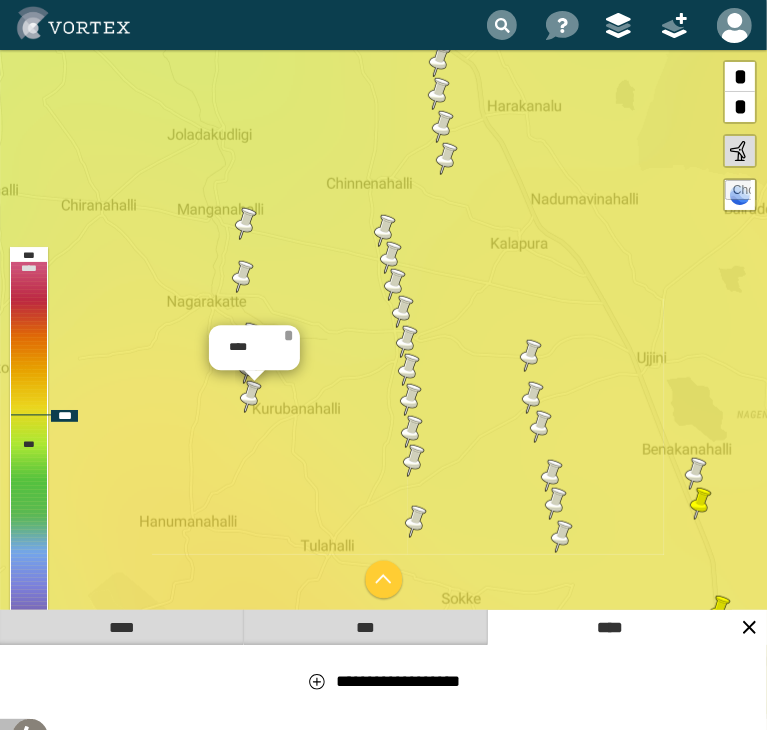 click on "*" at bounding box center (288, 335) 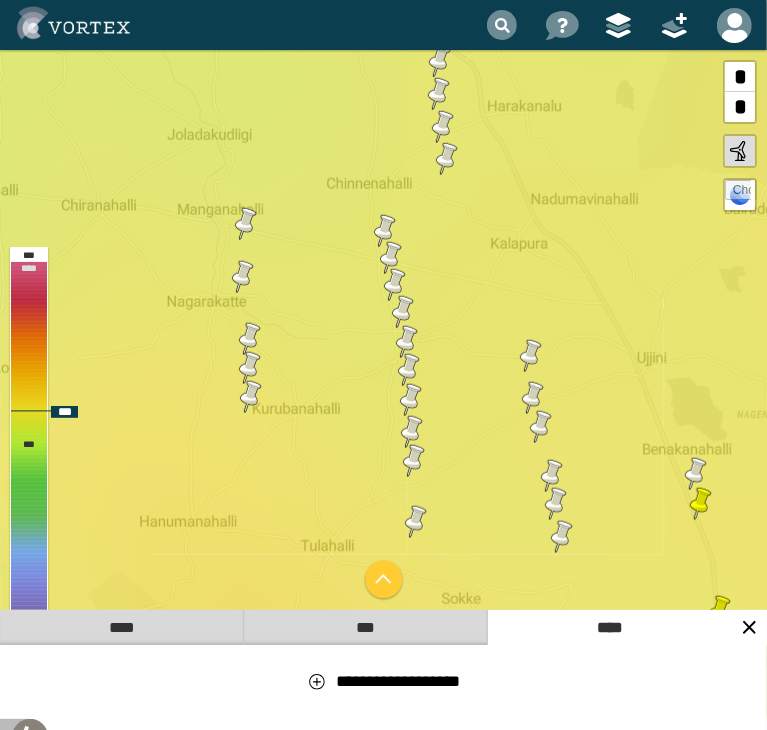 click at bounding box center (250, 339) 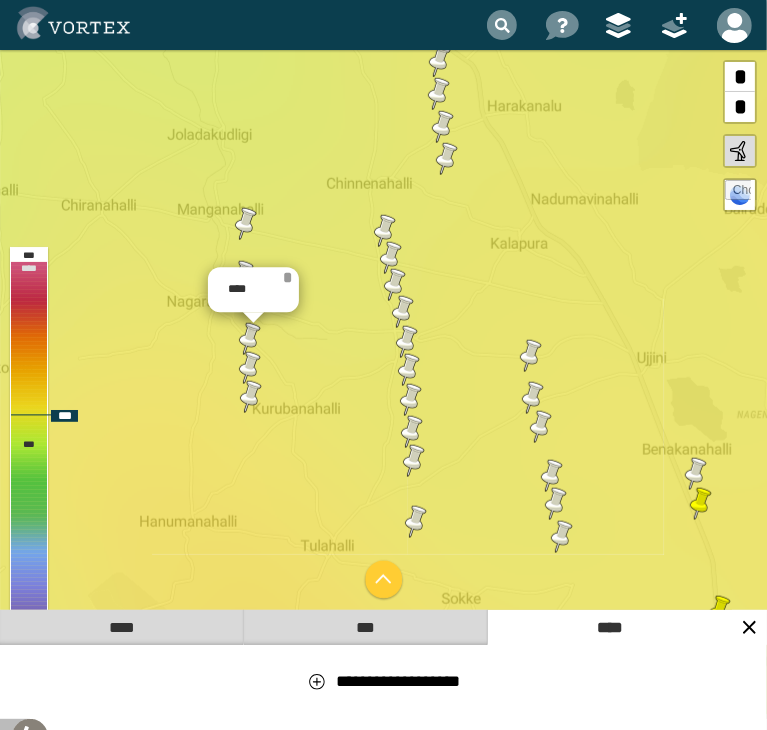 click on "*" at bounding box center (287, 277) 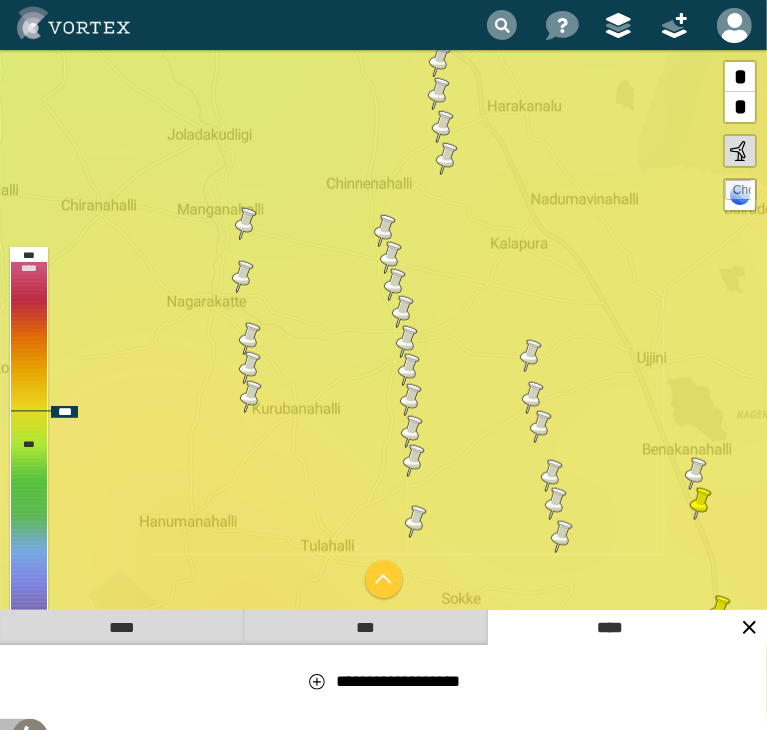 click at bounding box center [250, 368] 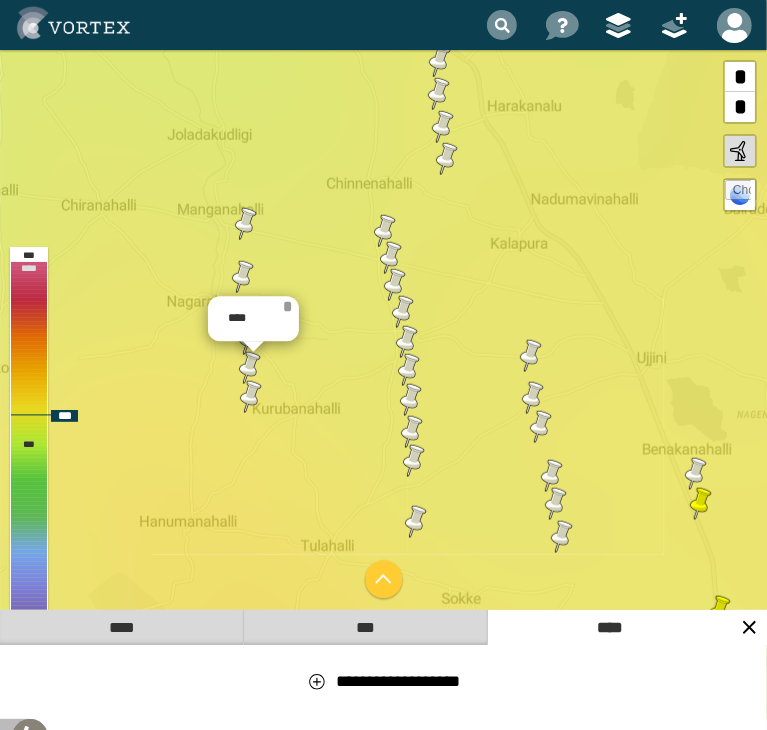 click on "*" at bounding box center (287, 306) 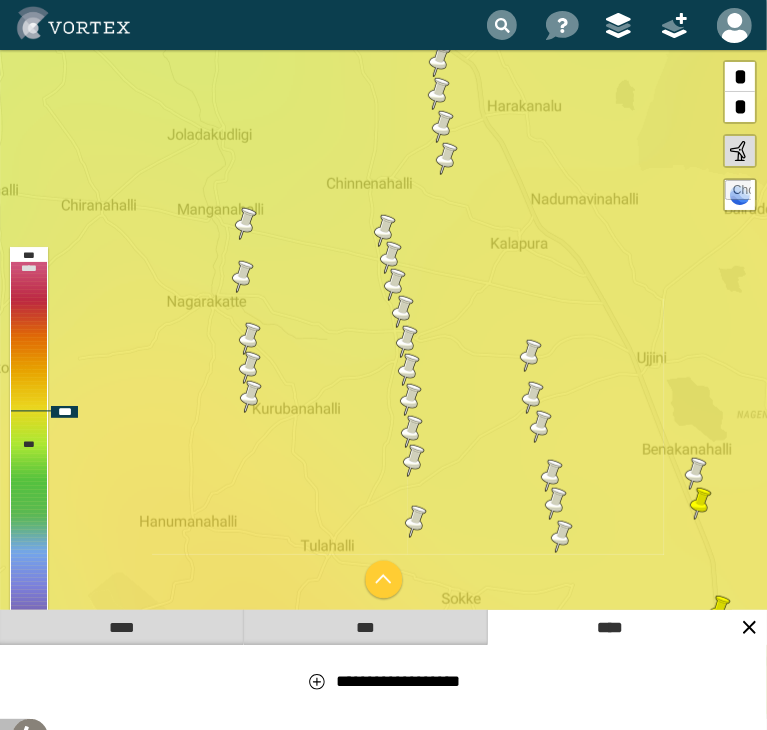 click at bounding box center [250, 339] 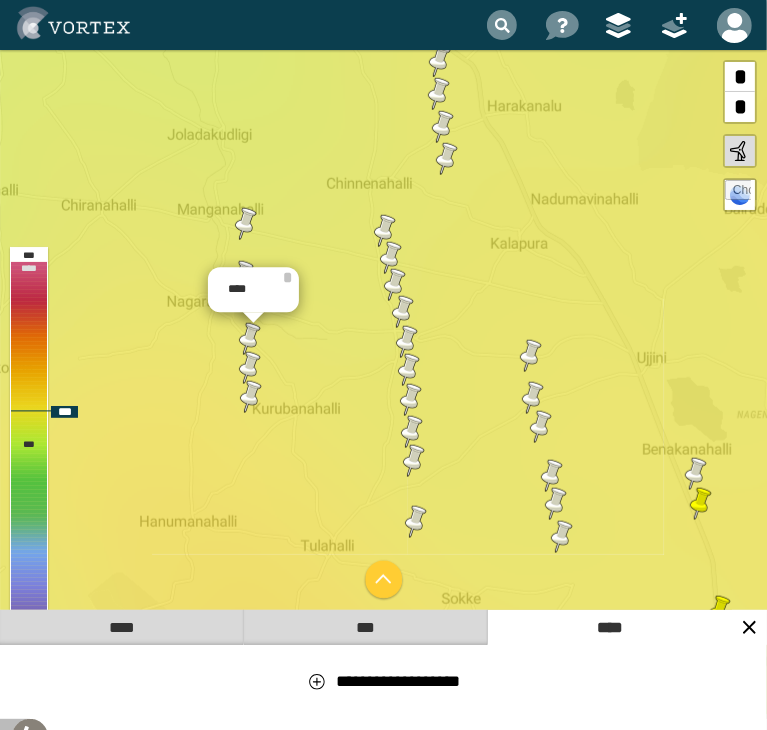 click at bounding box center (250, 368) 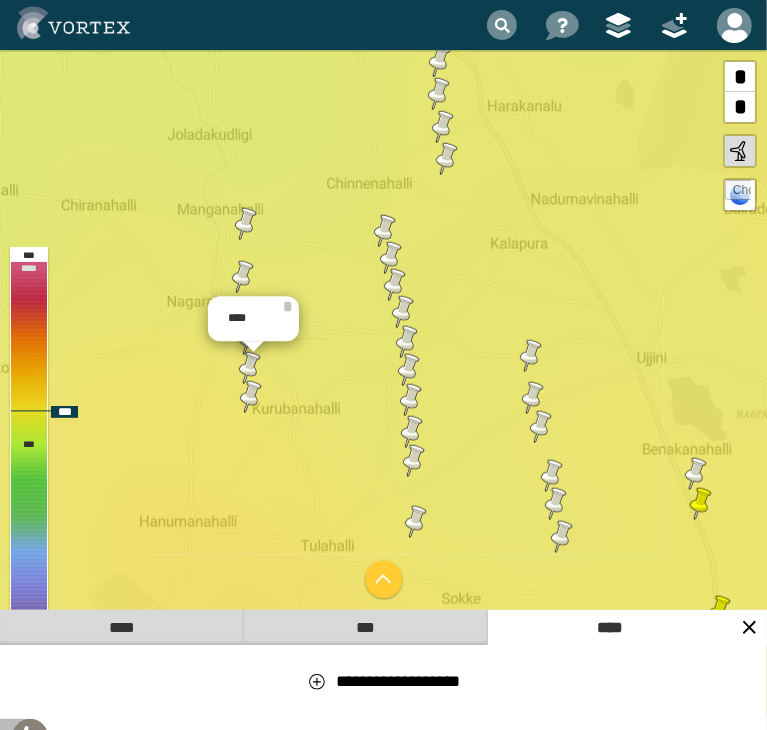 click at bounding box center [251, 397] 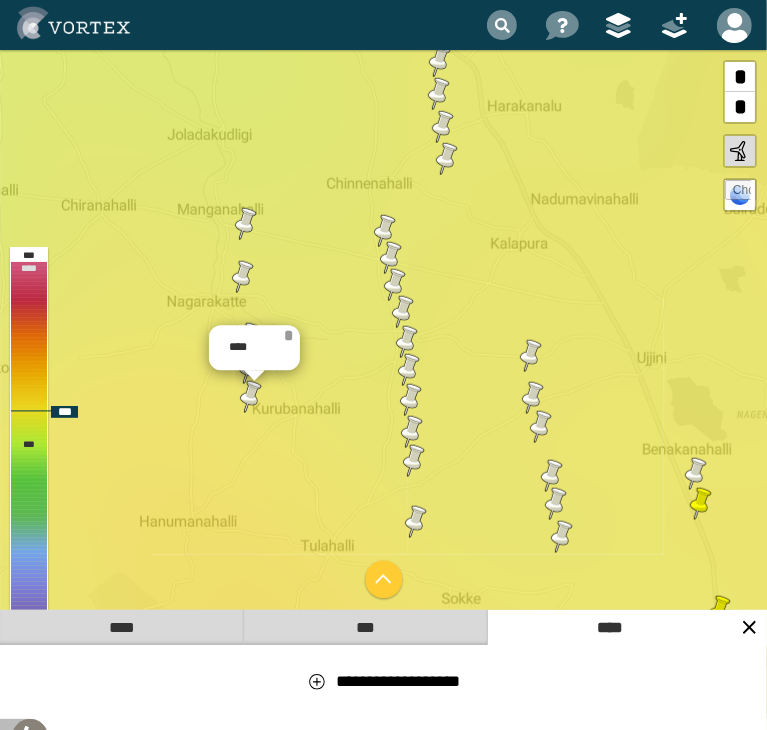 click on "*" at bounding box center [288, 335] 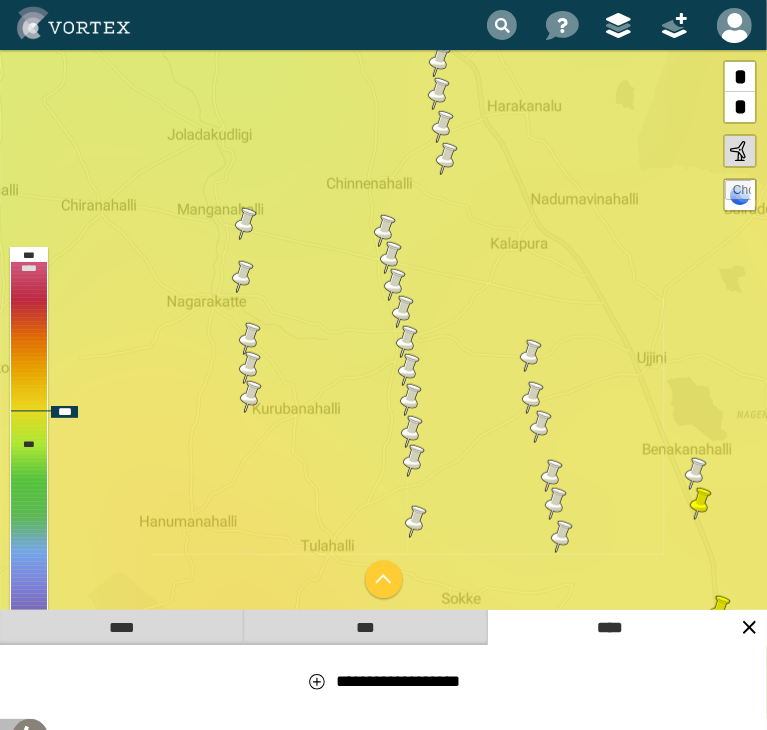 click at bounding box center (250, 339) 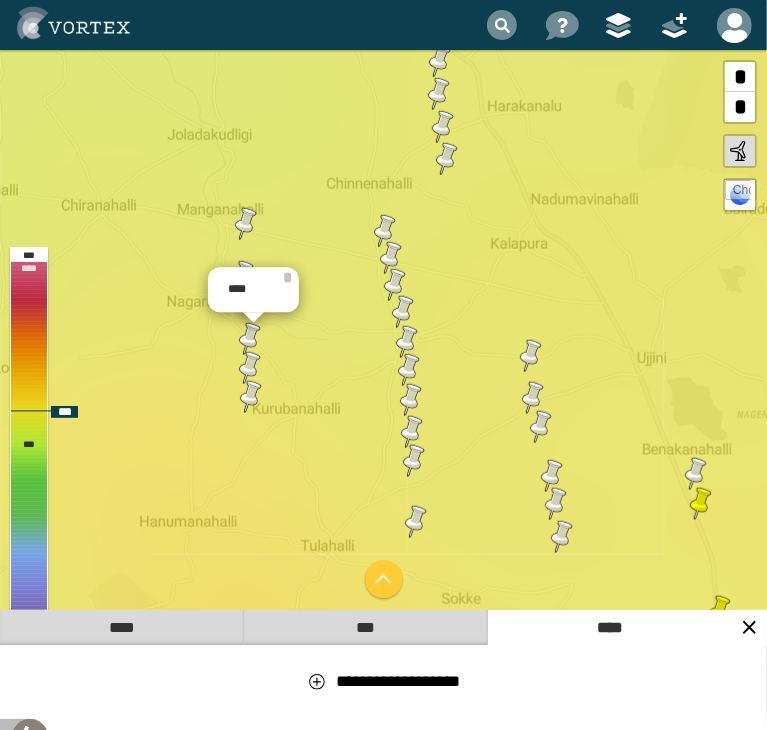 click at bounding box center [250, 339] 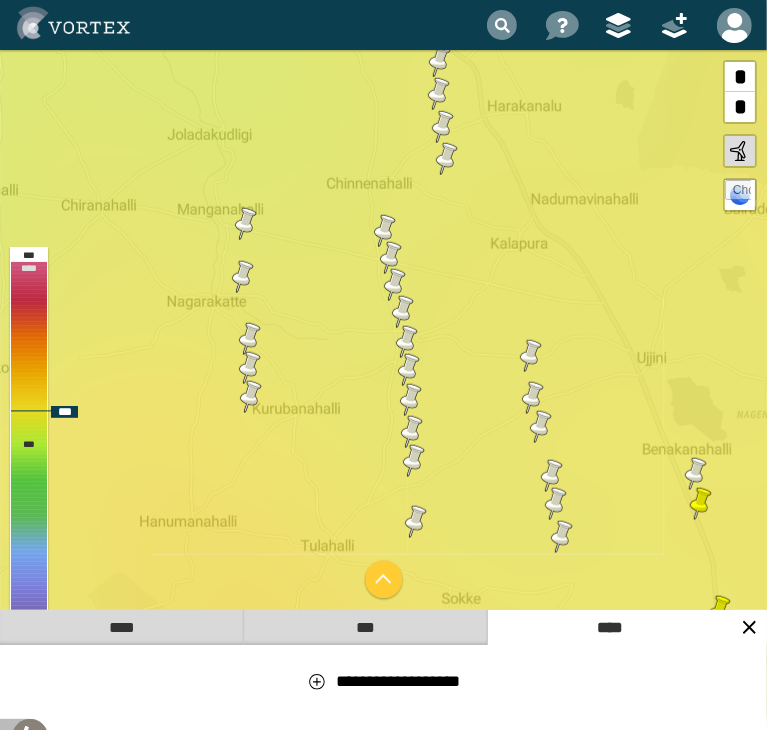 click at bounding box center (250, 339) 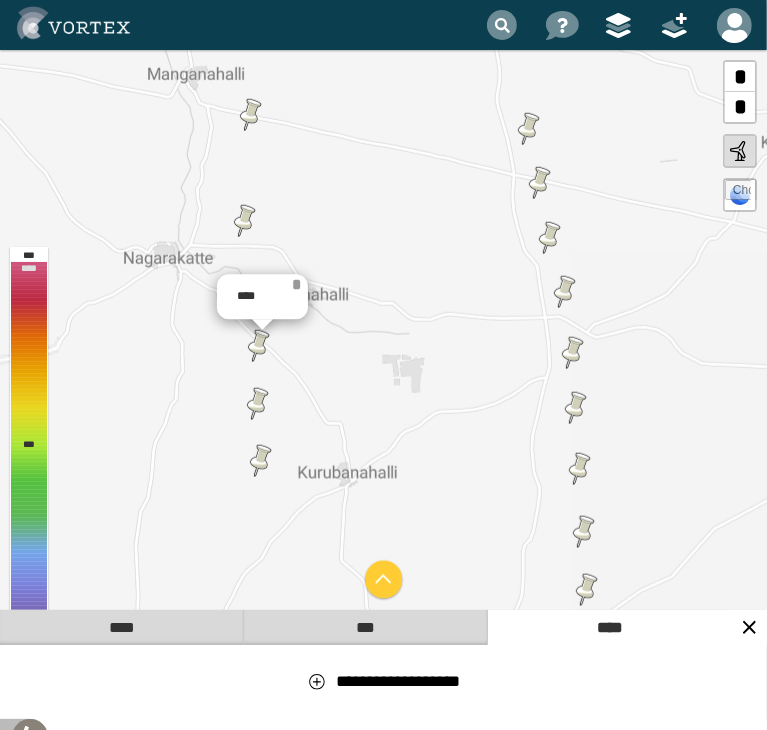 click on "*" at bounding box center (296, 284) 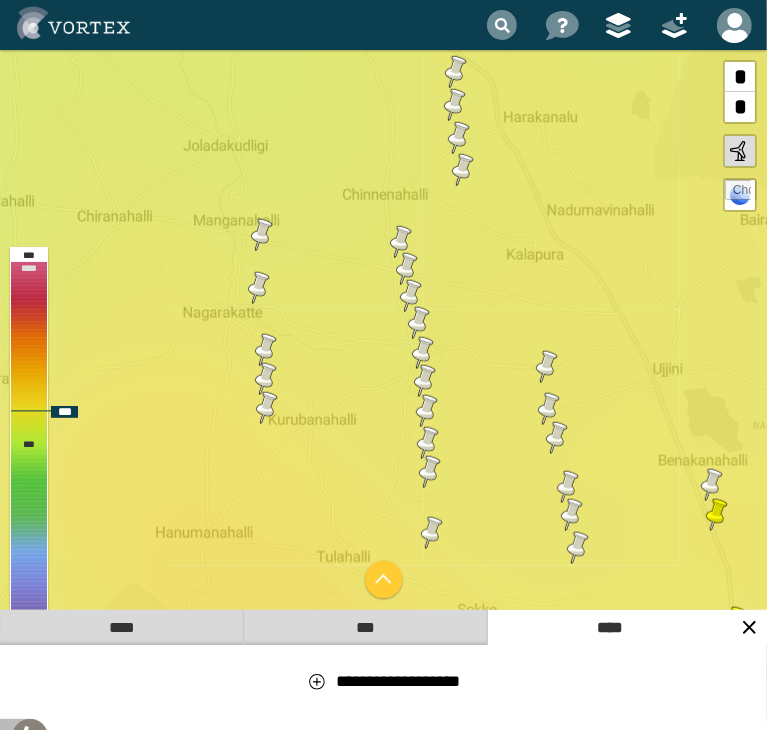 click at bounding box center (266, 350) 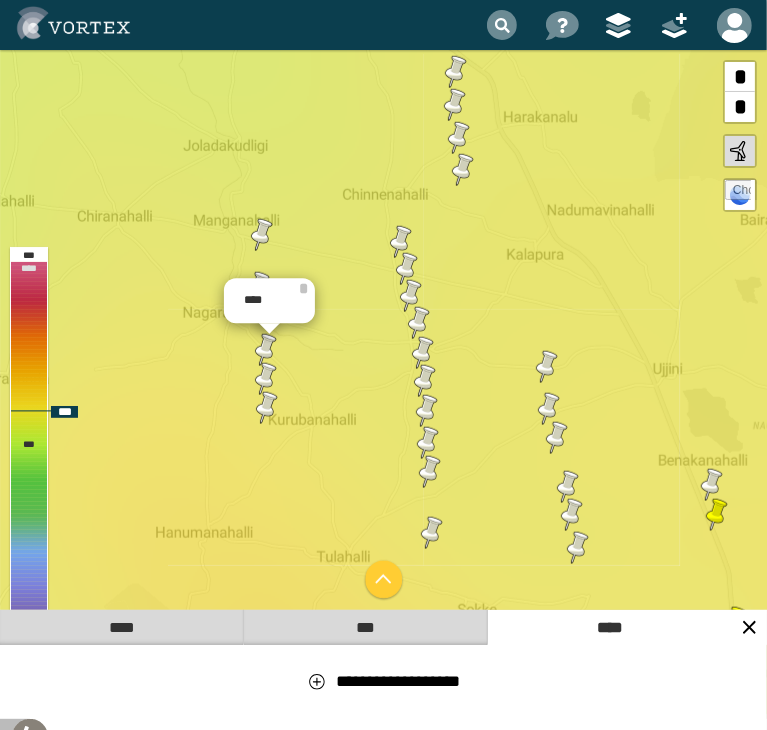 click at bounding box center (266, 379) 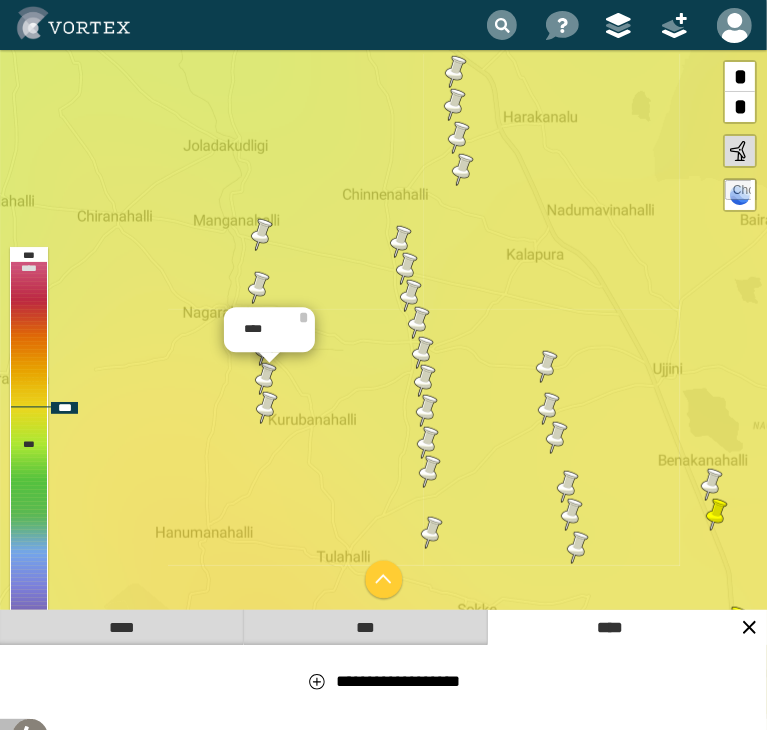 click at bounding box center (267, 408) 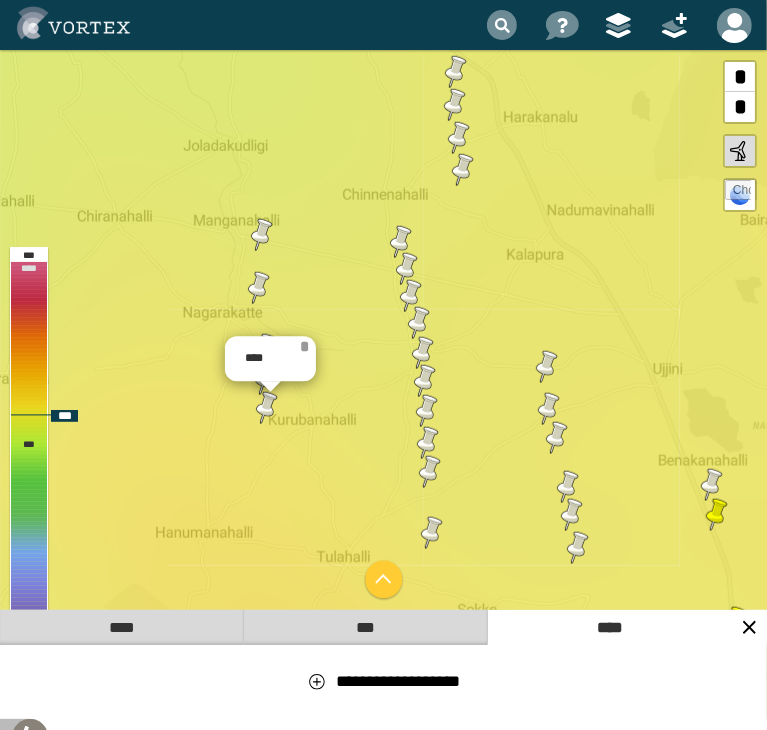 click on "*" at bounding box center [304, 346] 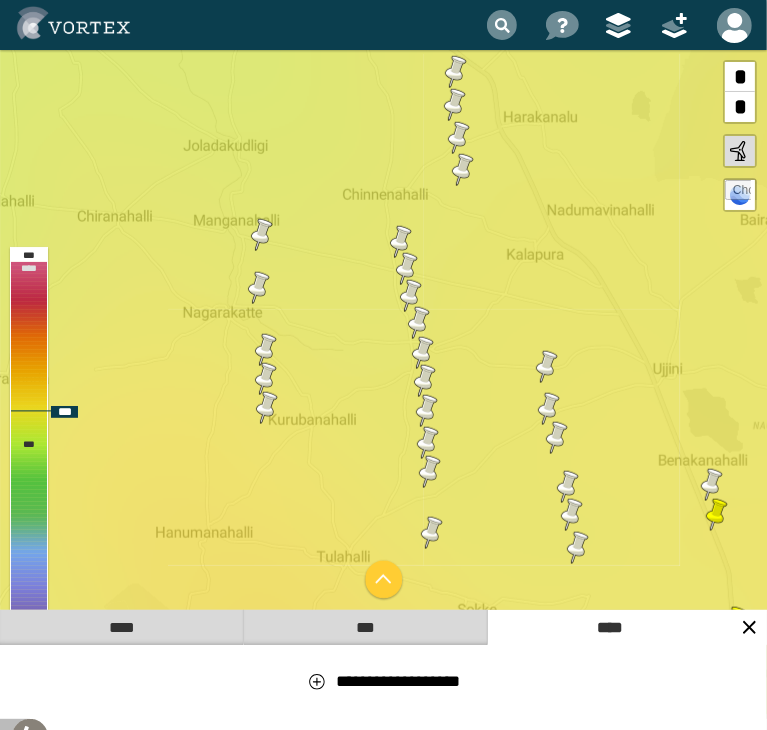 click at bounding box center [266, 350] 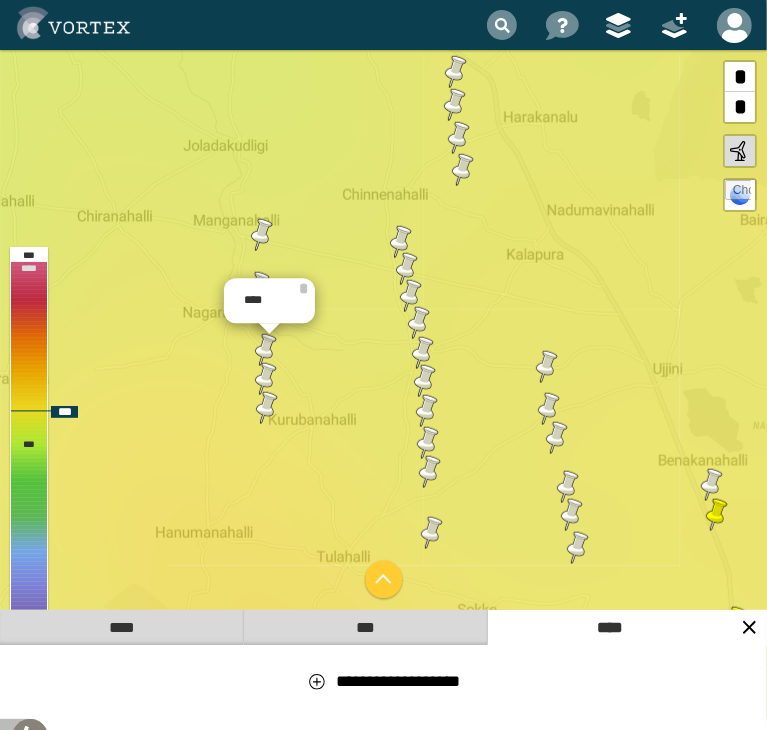 click at bounding box center (266, 379) 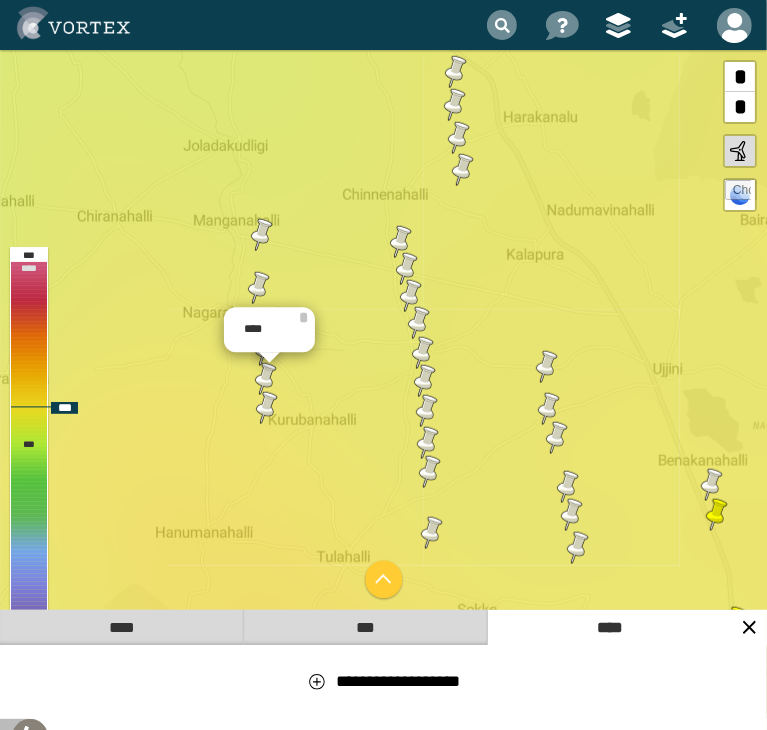 click at bounding box center (267, 408) 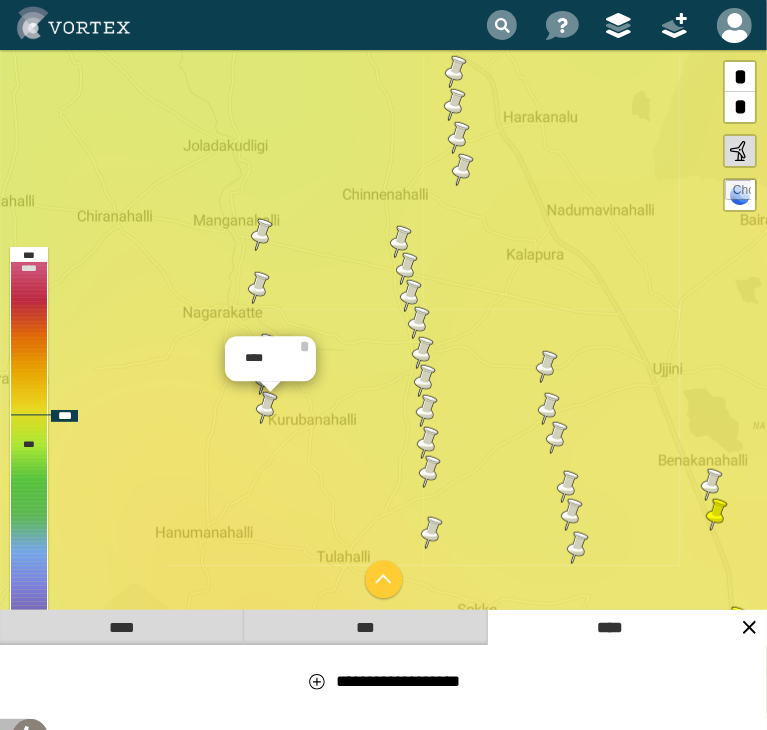 drag, startPoint x: 301, startPoint y: 346, endPoint x: 296, endPoint y: 365, distance: 19.646883 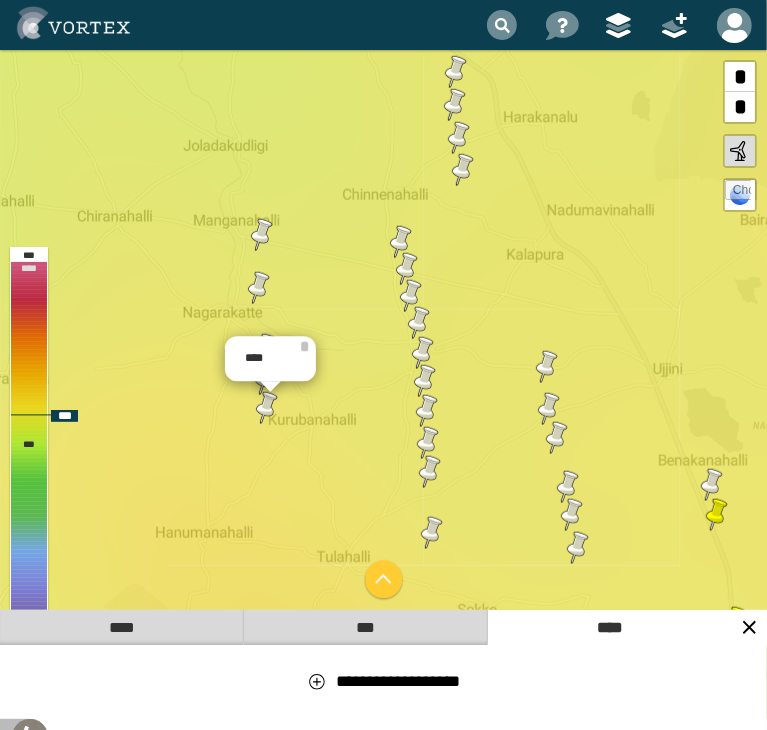 click on "*" at bounding box center (304, 346) 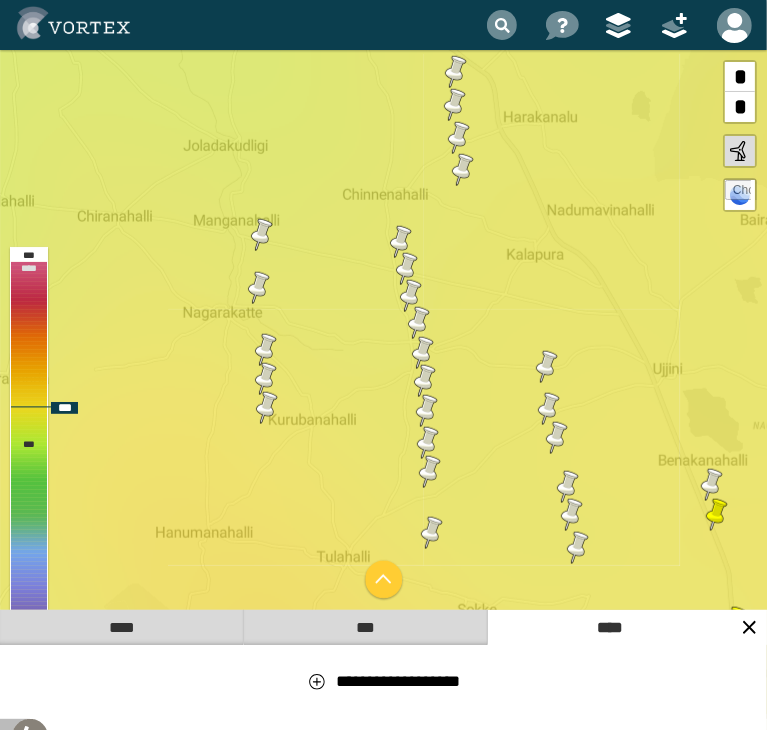 click at bounding box center [267, 408] 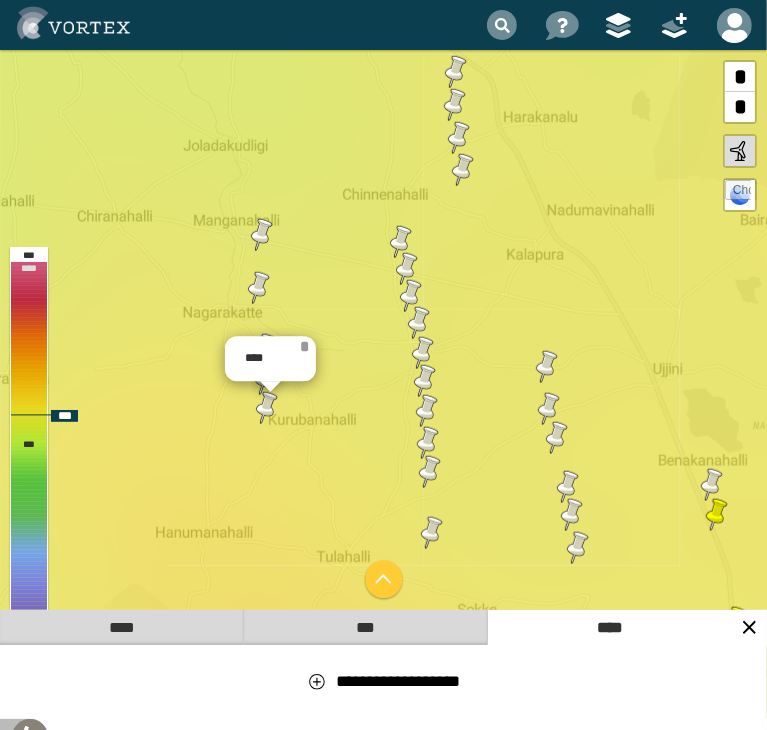 click on "*" at bounding box center (304, 346) 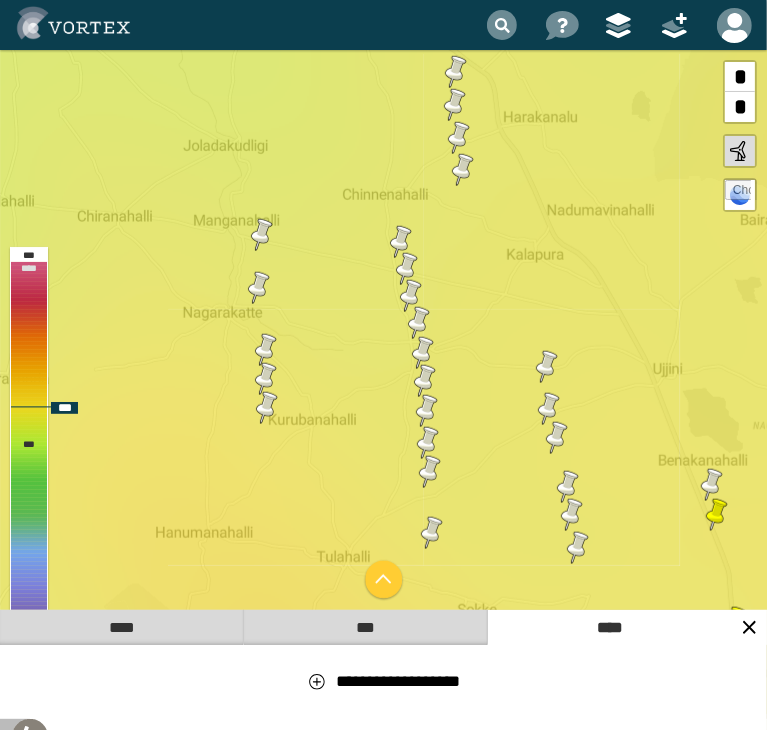 click at bounding box center [267, 408] 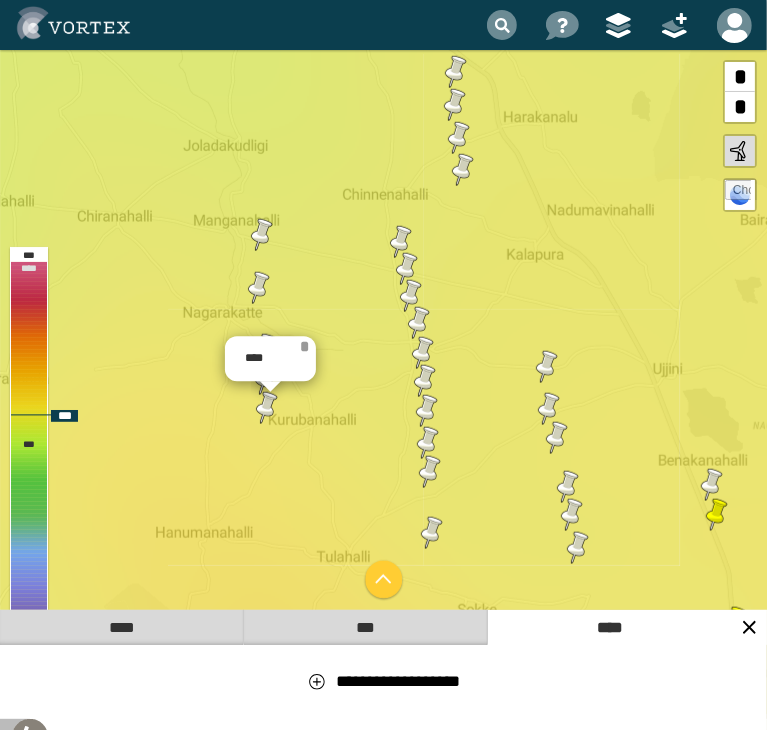 click on "*" at bounding box center (304, 346) 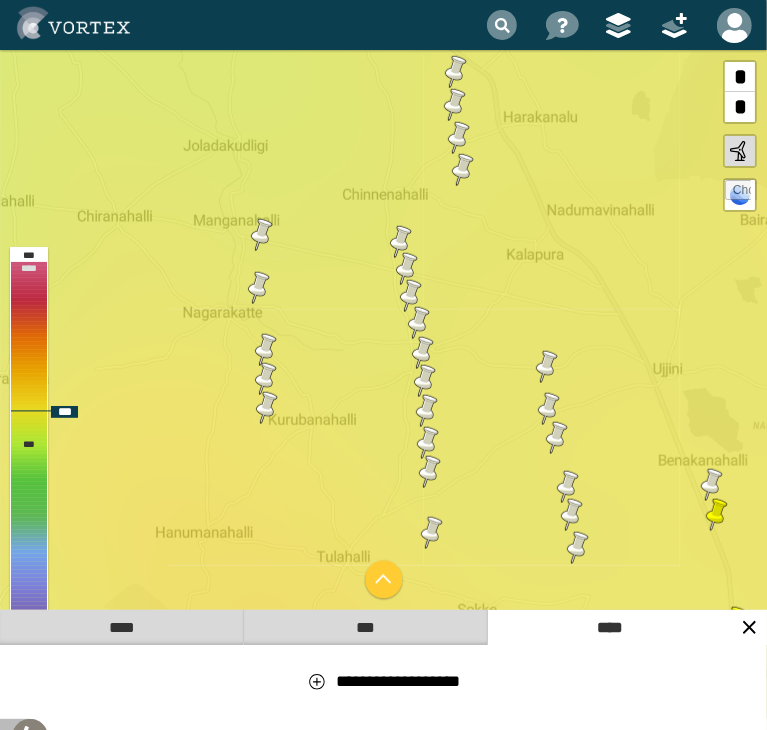 click at bounding box center [547, 367] 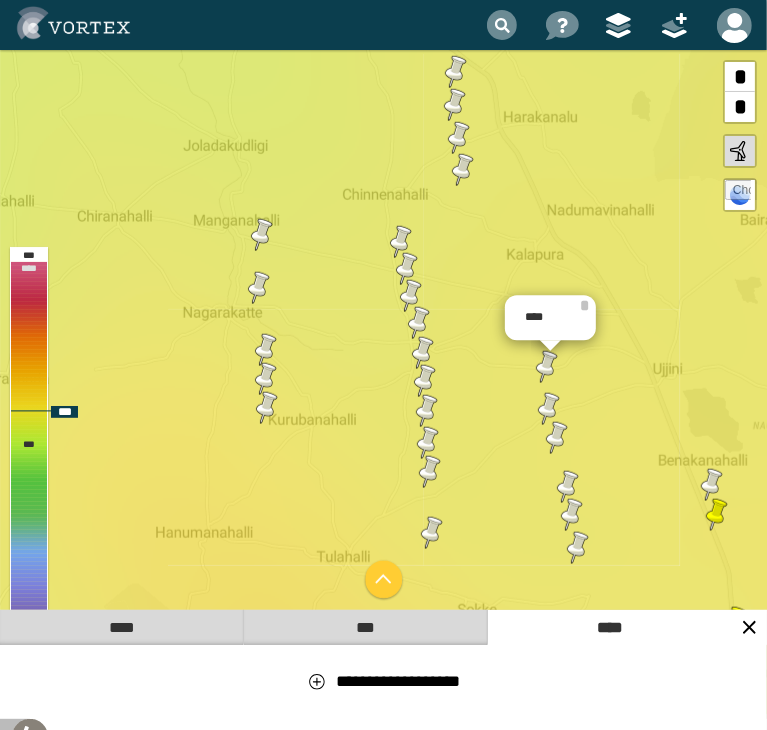 click at bounding box center [549, 409] 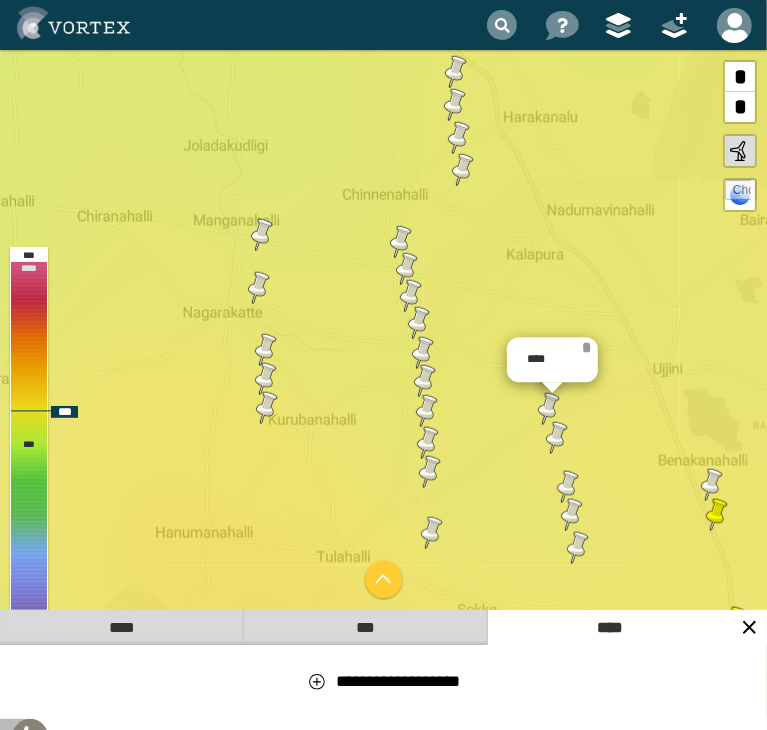 click on "*" at bounding box center [586, 347] 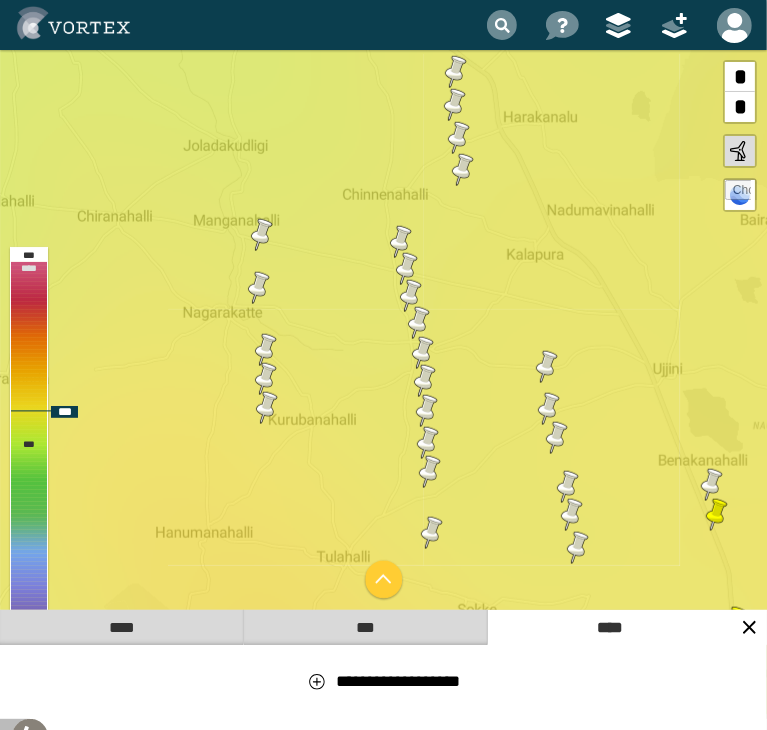 click at bounding box center (547, 367) 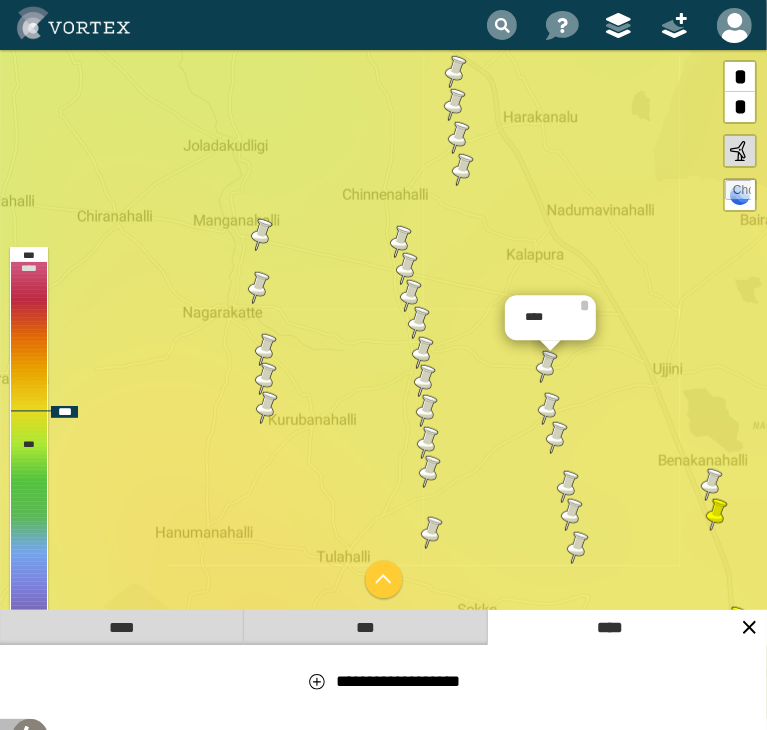 click at bounding box center [549, 409] 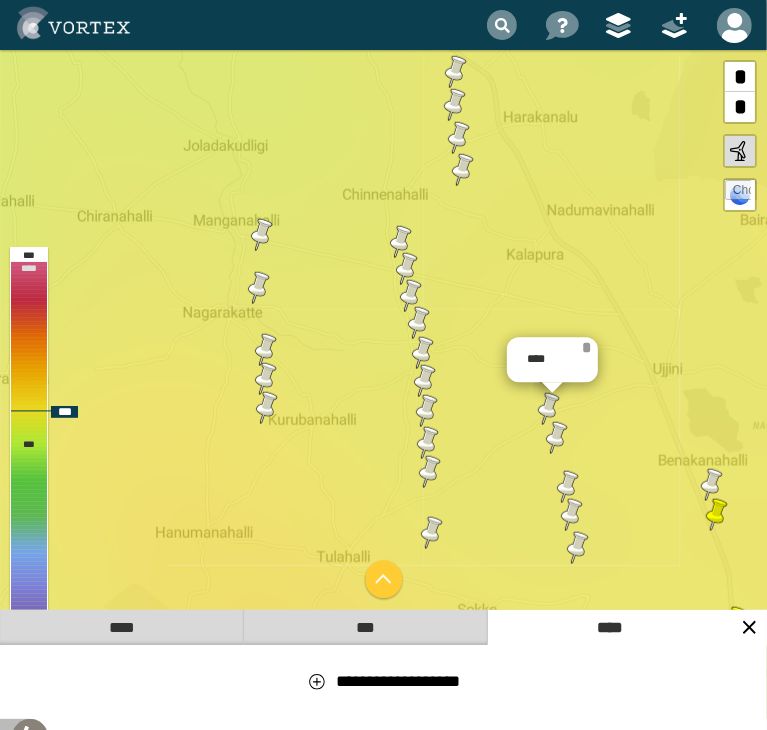 click on "*" at bounding box center [586, 347] 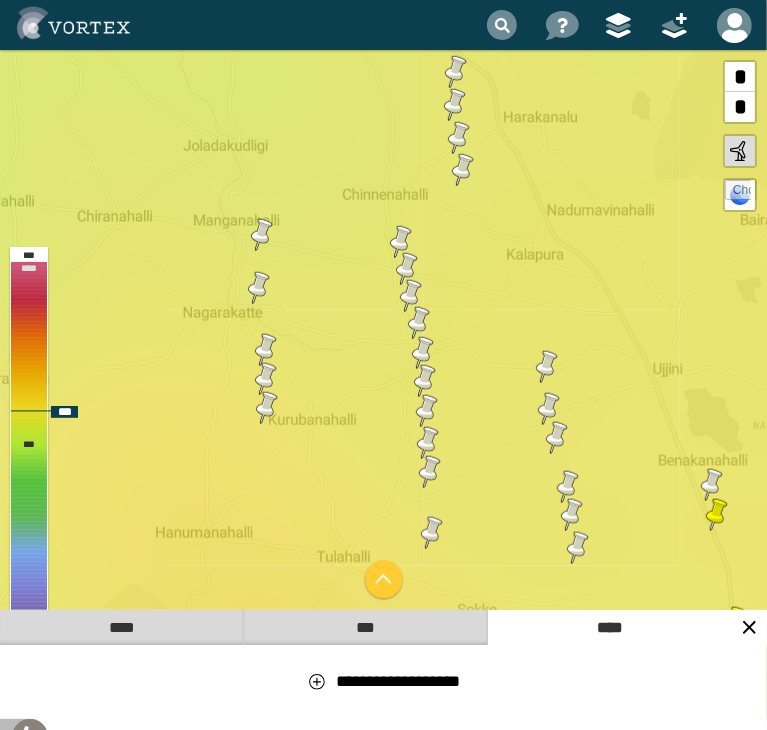 click at bounding box center [547, 367] 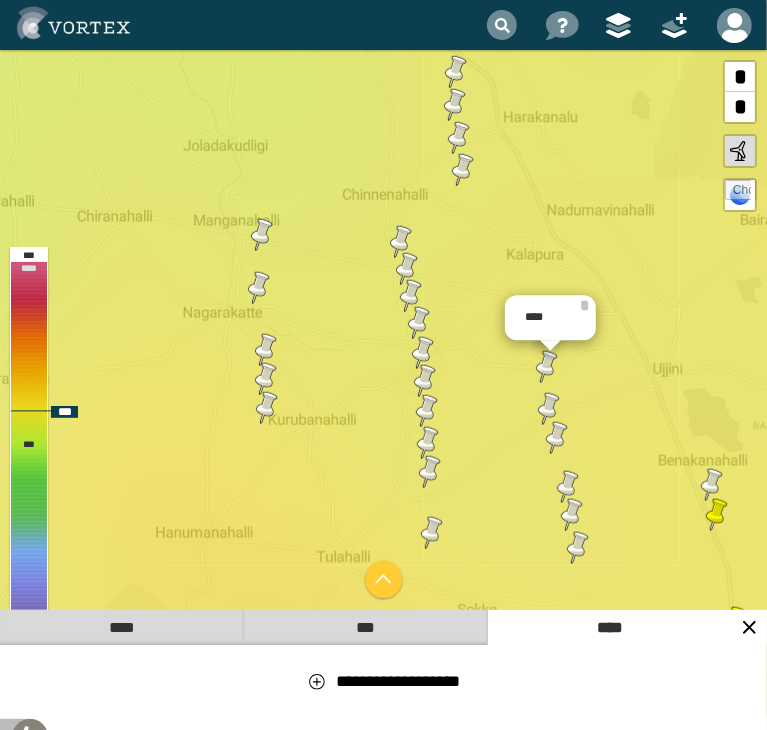 click at bounding box center (549, 409) 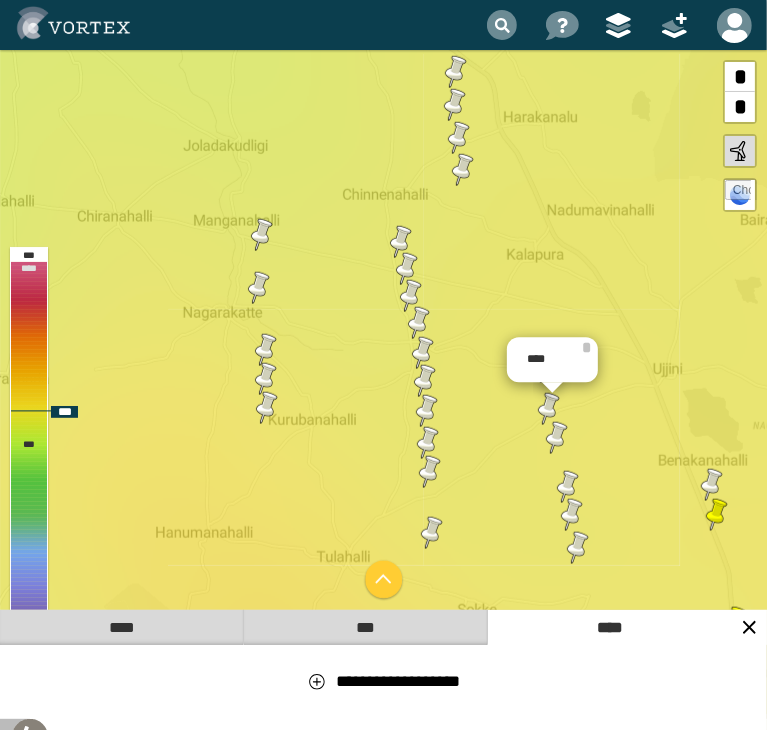 click at bounding box center [557, 438] 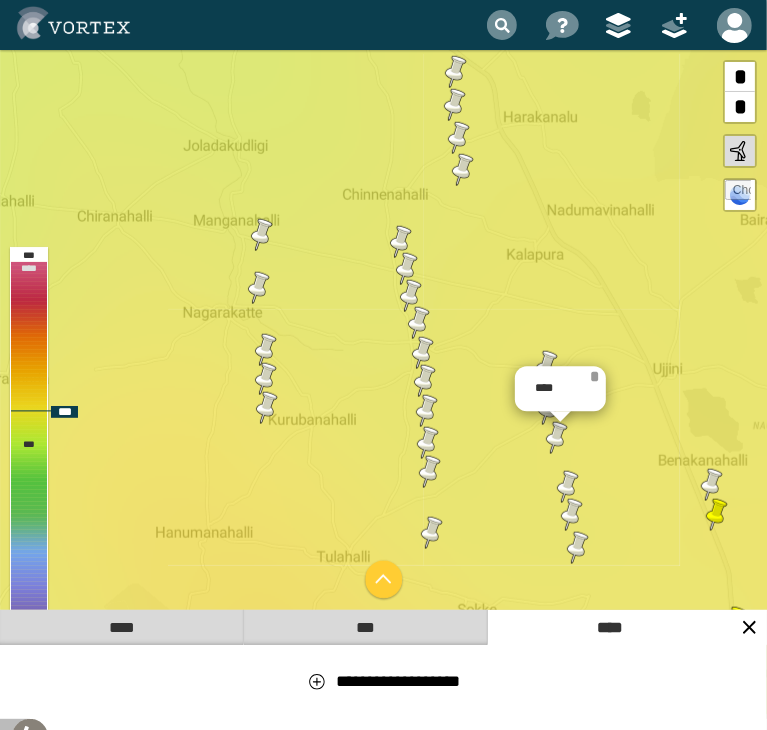 click on "*" at bounding box center (594, 376) 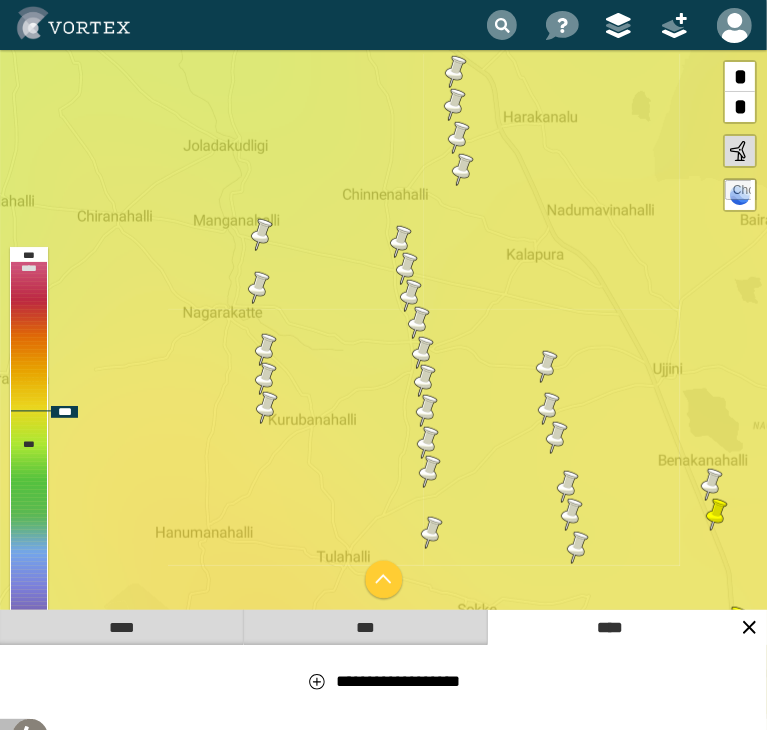 click at bounding box center [547, 367] 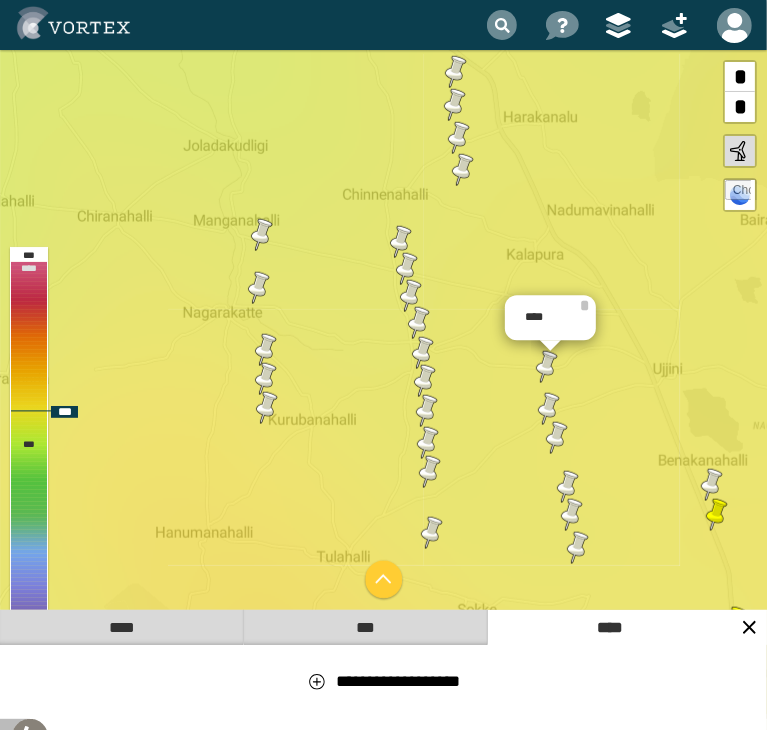 click at bounding box center (547, 367) 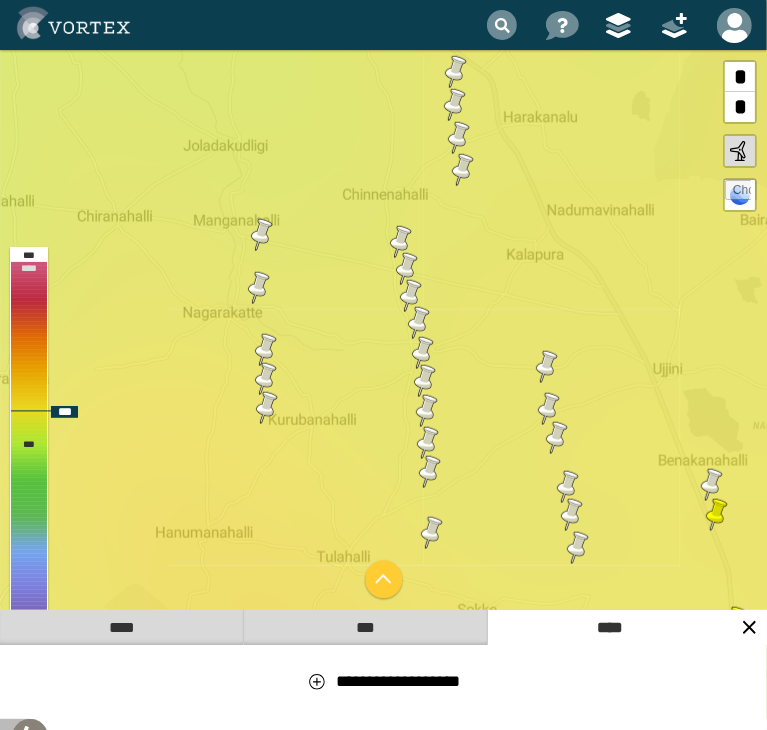 click at bounding box center (547, 367) 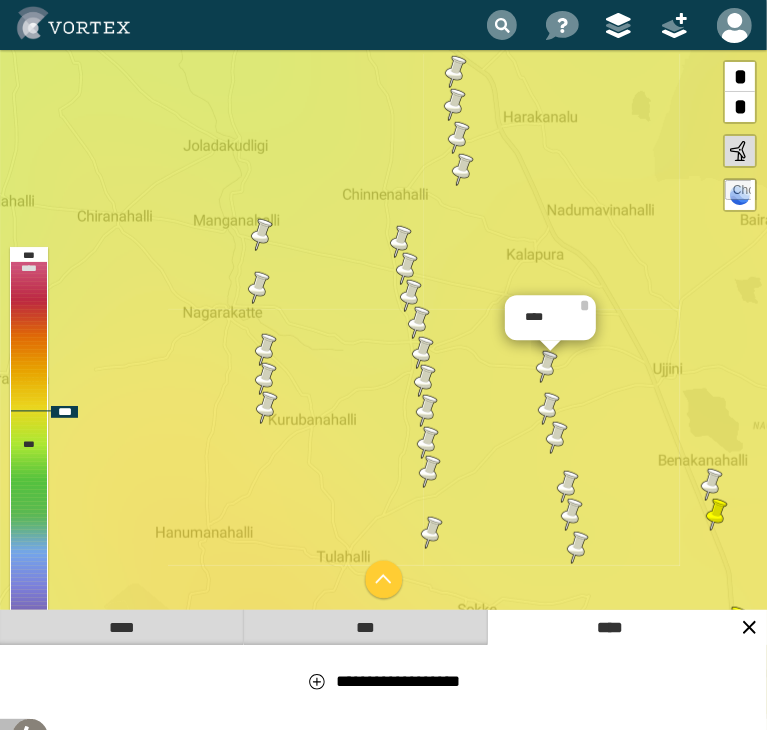 click at bounding box center [549, 409] 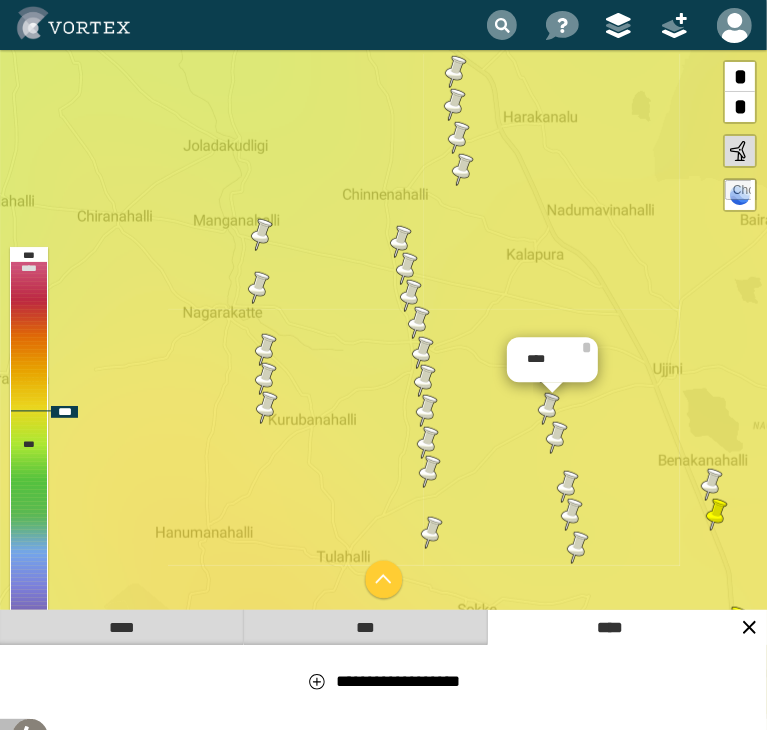 click at bounding box center [557, 438] 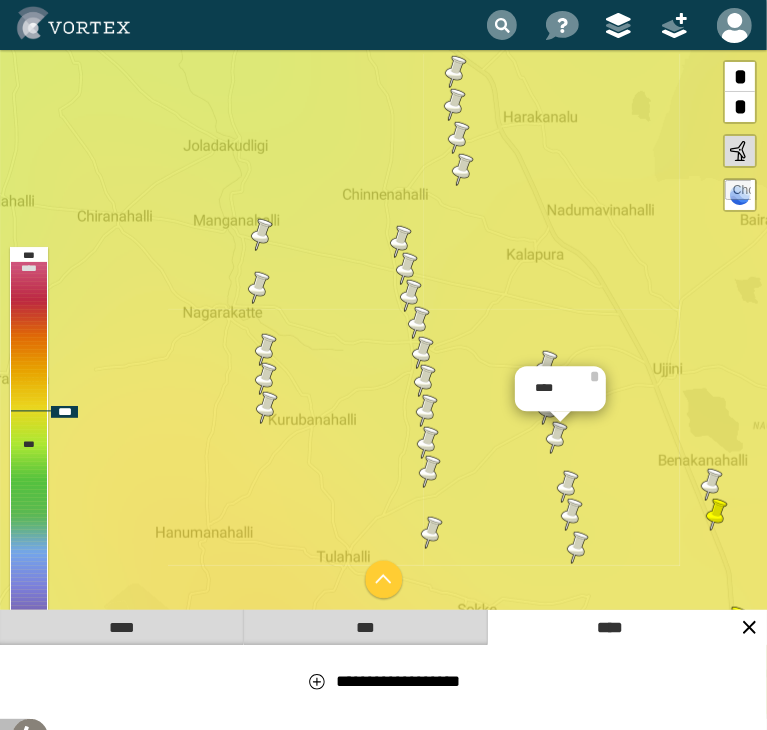 click at bounding box center (568, 487) 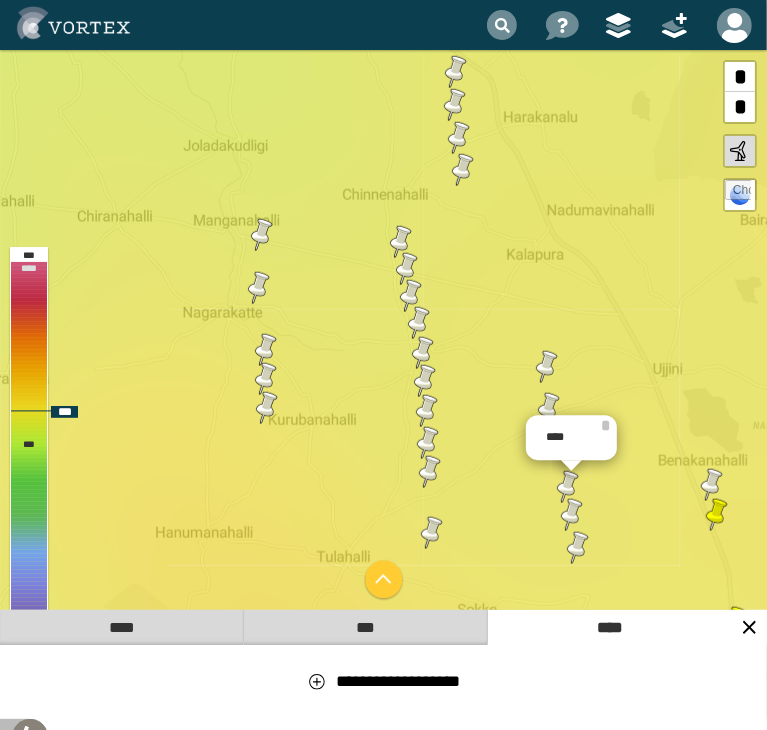 click at bounding box center (572, 515) 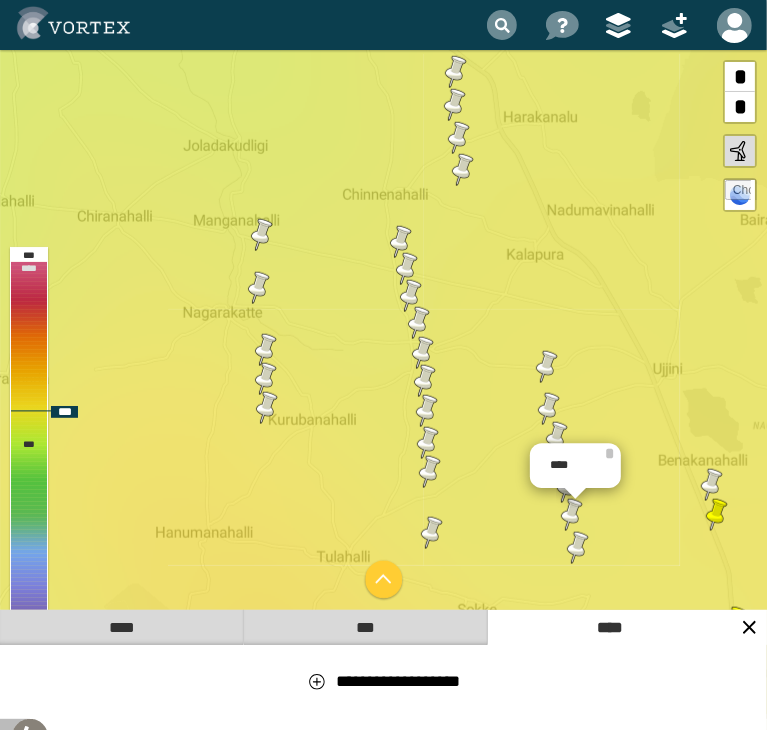 click at bounding box center (578, 548) 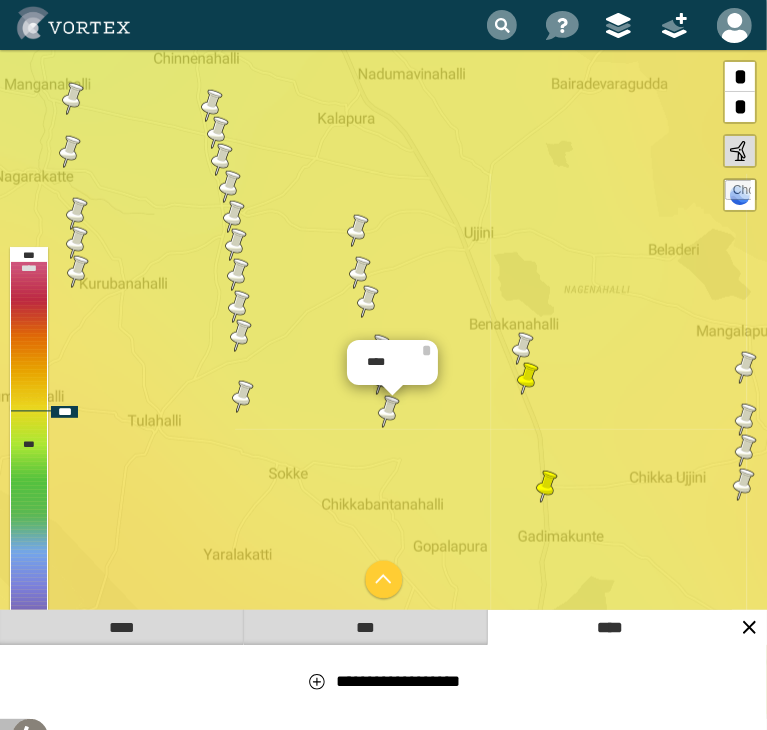 drag, startPoint x: 690, startPoint y: 470, endPoint x: 501, endPoint y: 334, distance: 232.84544 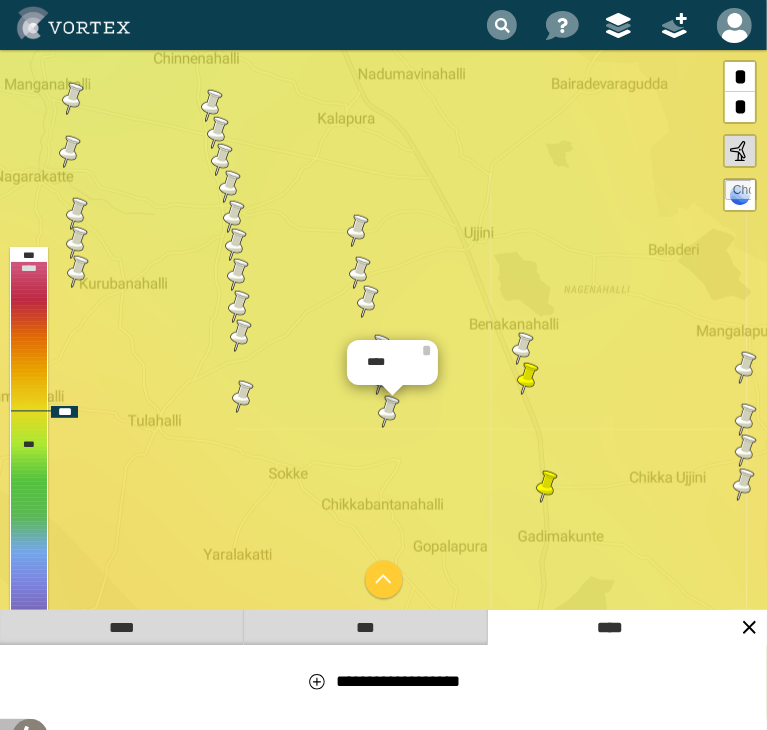 click on "[NAME] [NAME] [NAME] [NAME] [NAME] [NAME] [NAME] [NAME] [NAME] [NAME]" at bounding box center (383, 390) 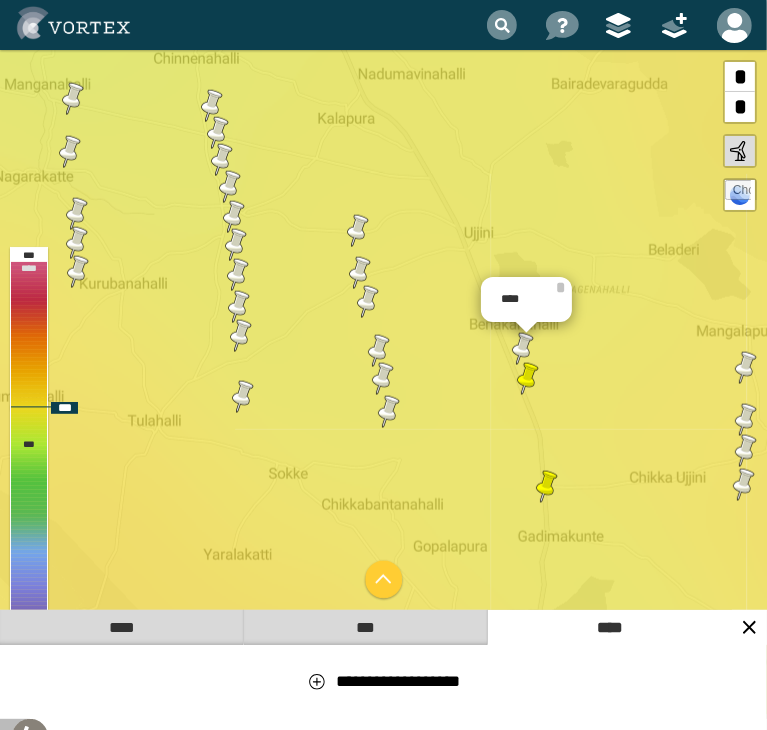 click at bounding box center [528, 379] 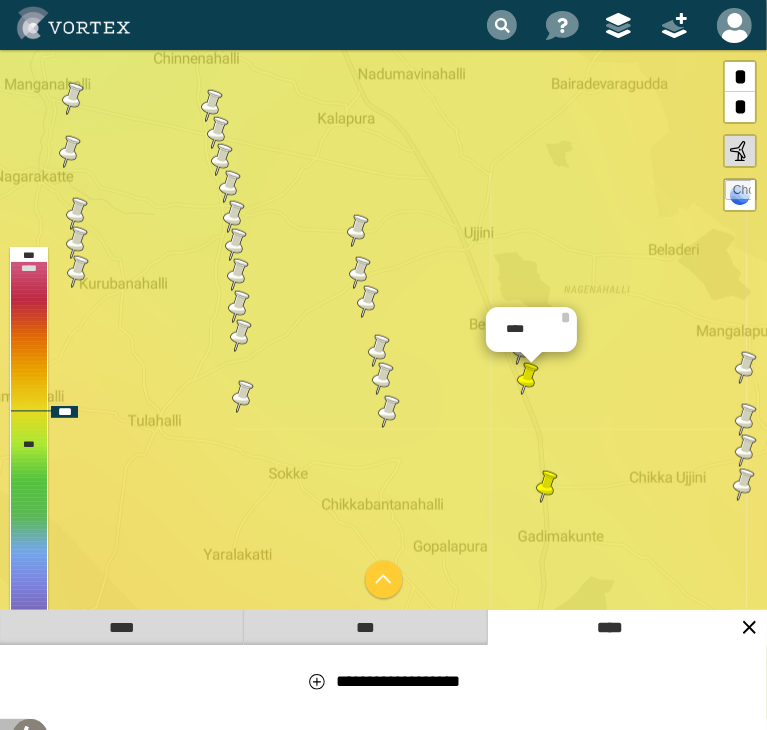 click at bounding box center (547, 487) 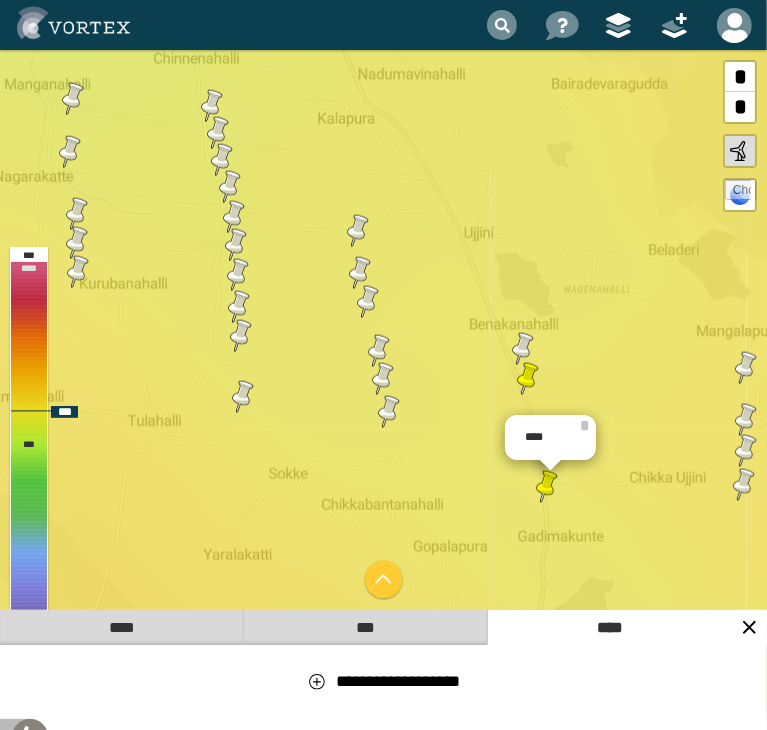 click at bounding box center [523, 349] 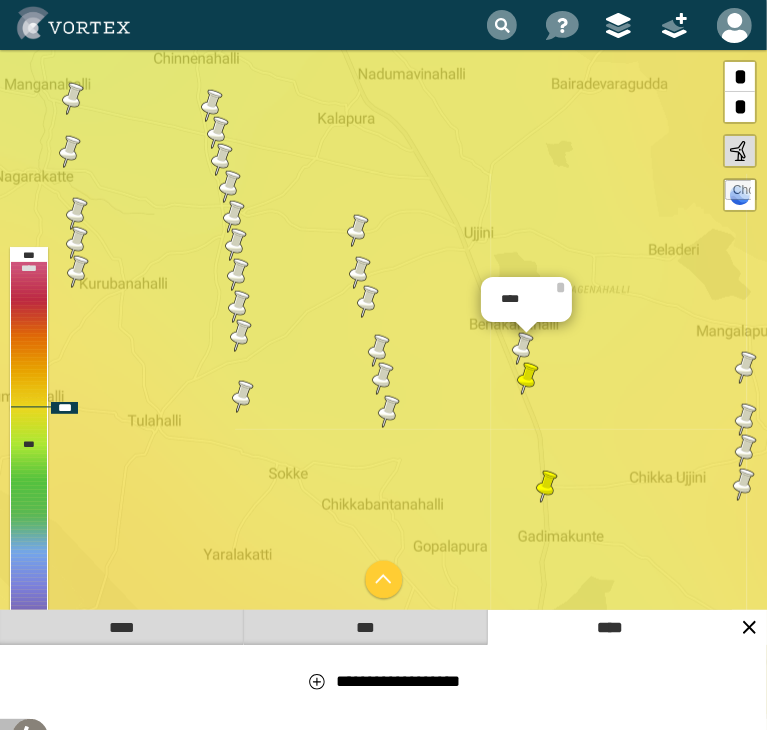 click at bounding box center (528, 379) 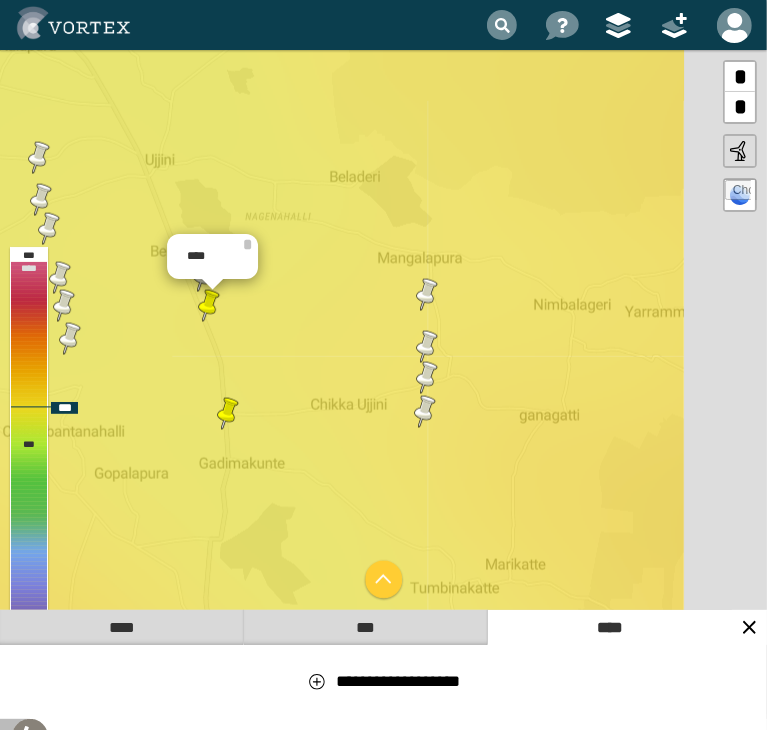drag, startPoint x: 553, startPoint y: 398, endPoint x: 234, endPoint y: 325, distance: 327.2461 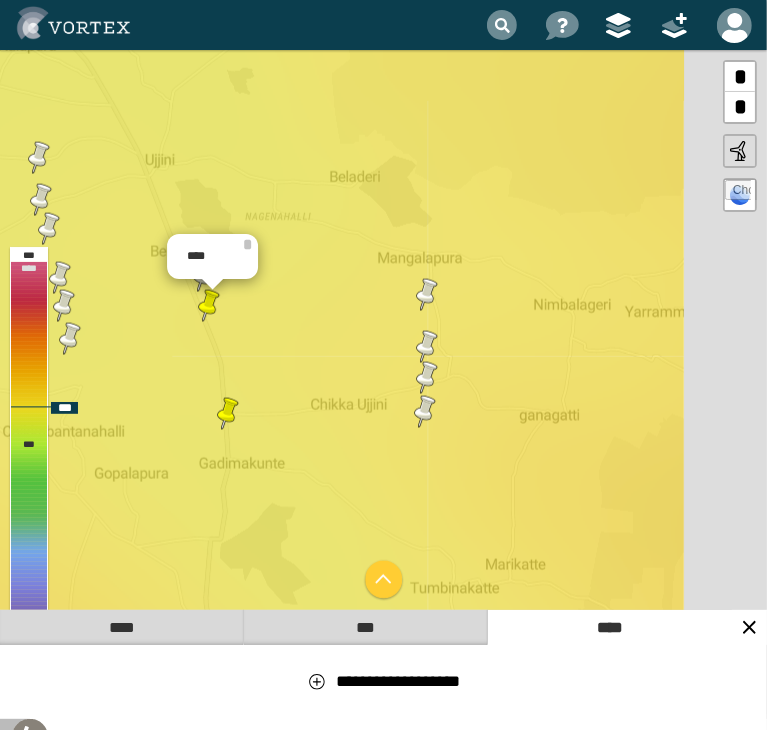 click on "[NAME] [NAME] [NAME] [NAME] [NAME] [NAME] [NAME] [NAME] [NAME] [NAME]" at bounding box center (383, 390) 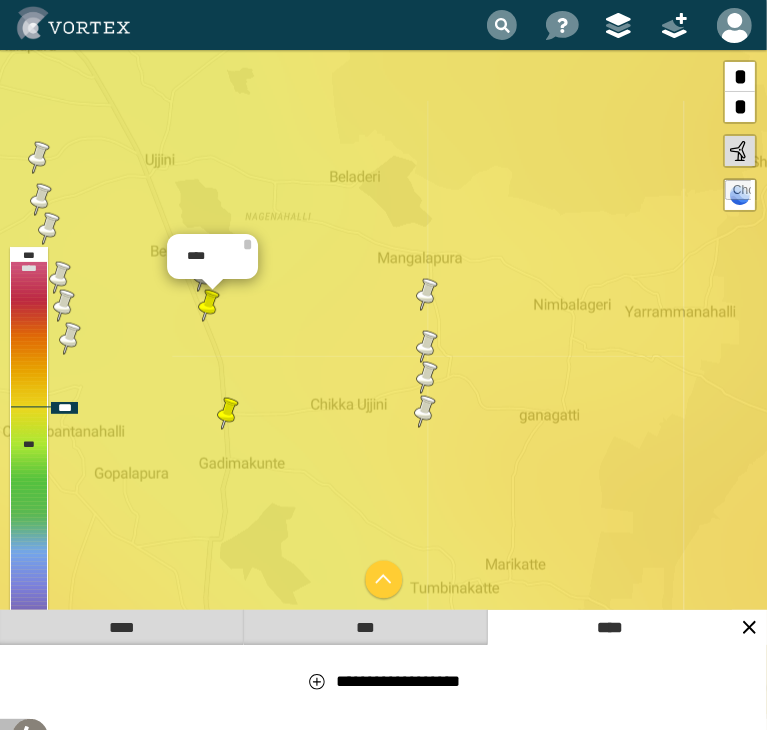 click at bounding box center (427, 295) 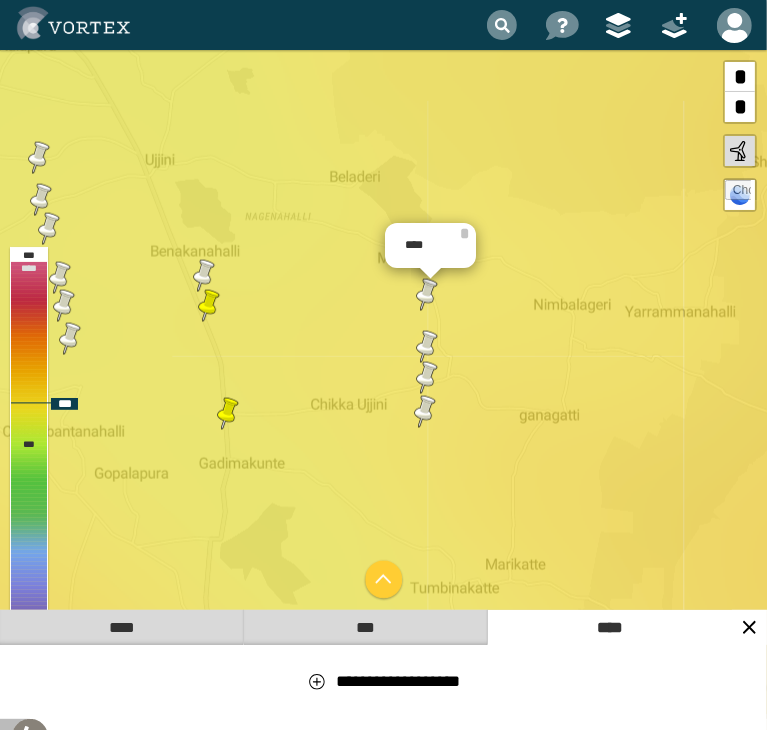 click at bounding box center (427, 347) 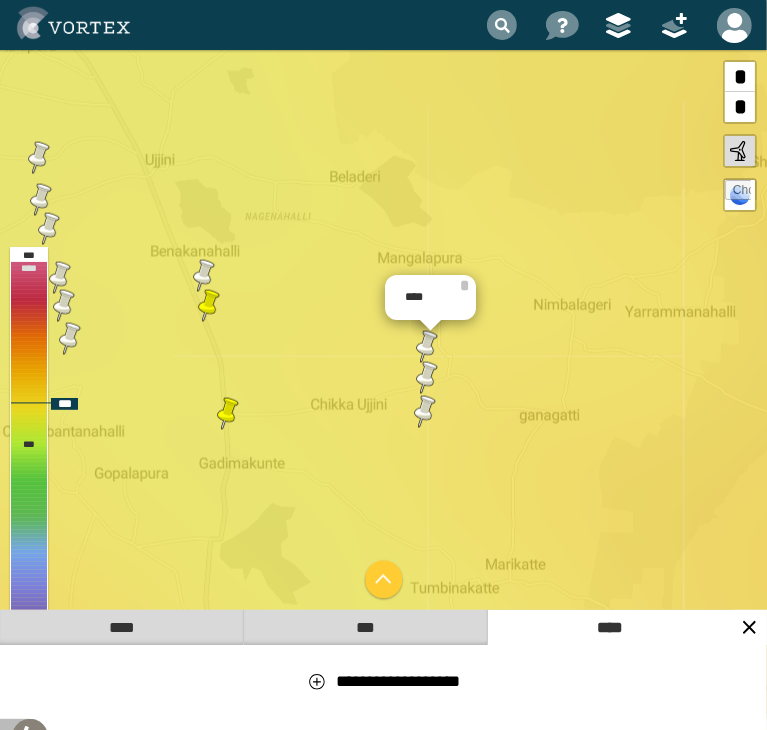 click at bounding box center (427, 378) 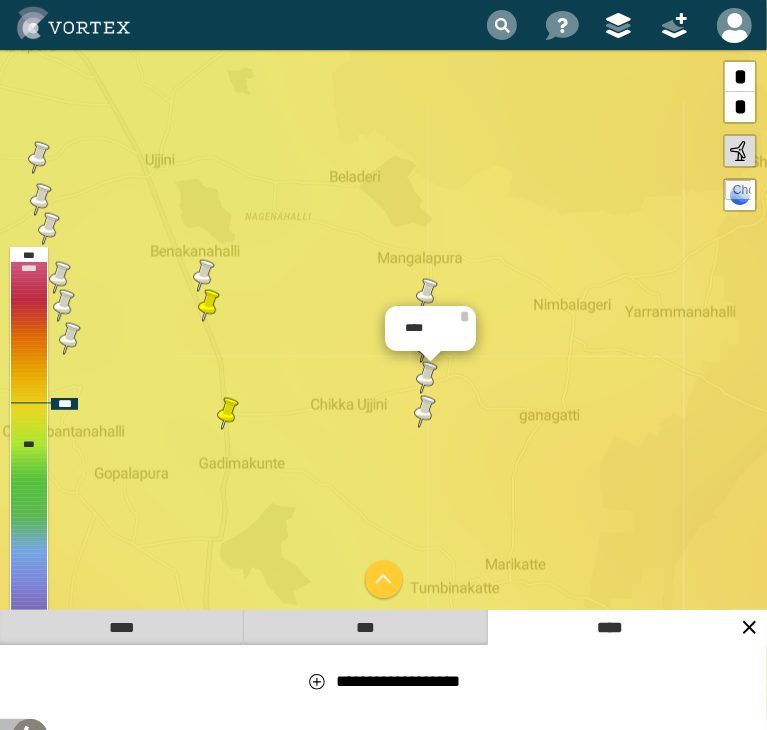 click at bounding box center (425, 412) 